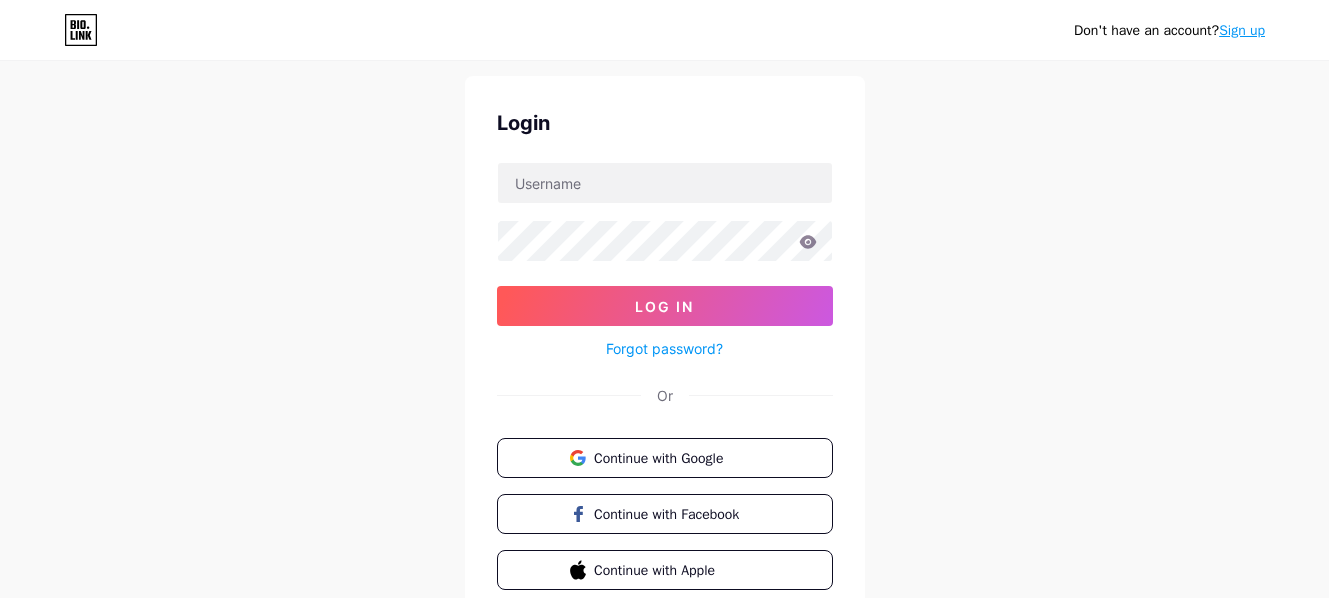scroll, scrollTop: 100, scrollLeft: 0, axis: vertical 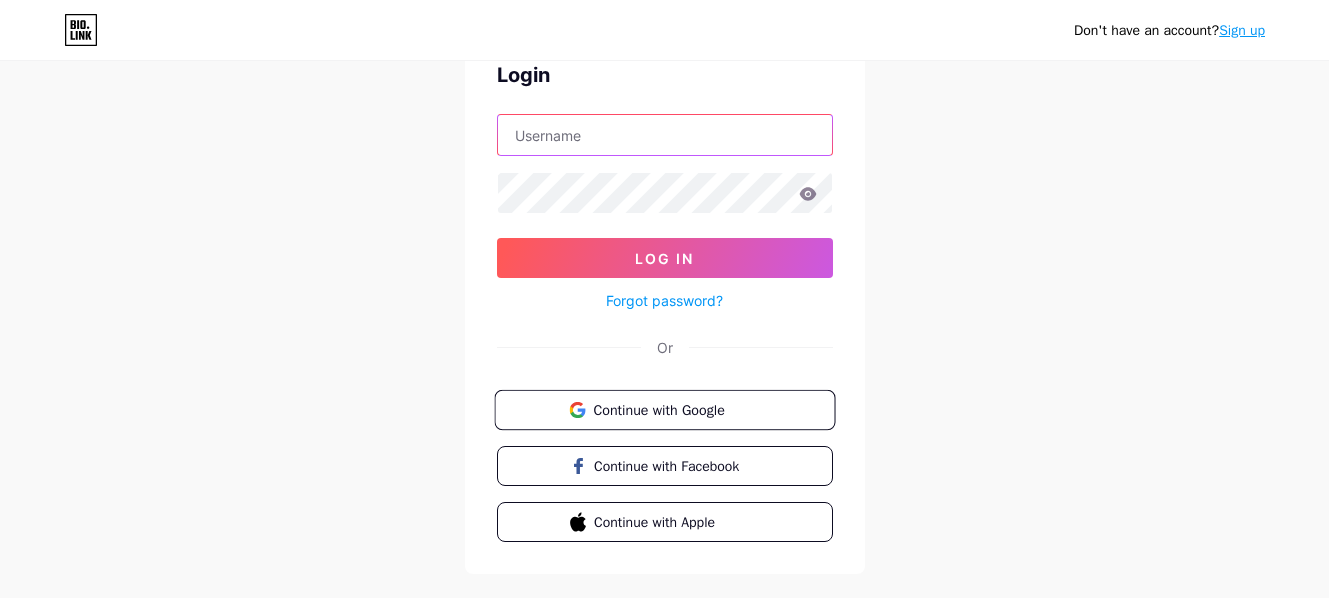 type on "[EMAIL_ADDRESS][DOMAIN_NAME]" 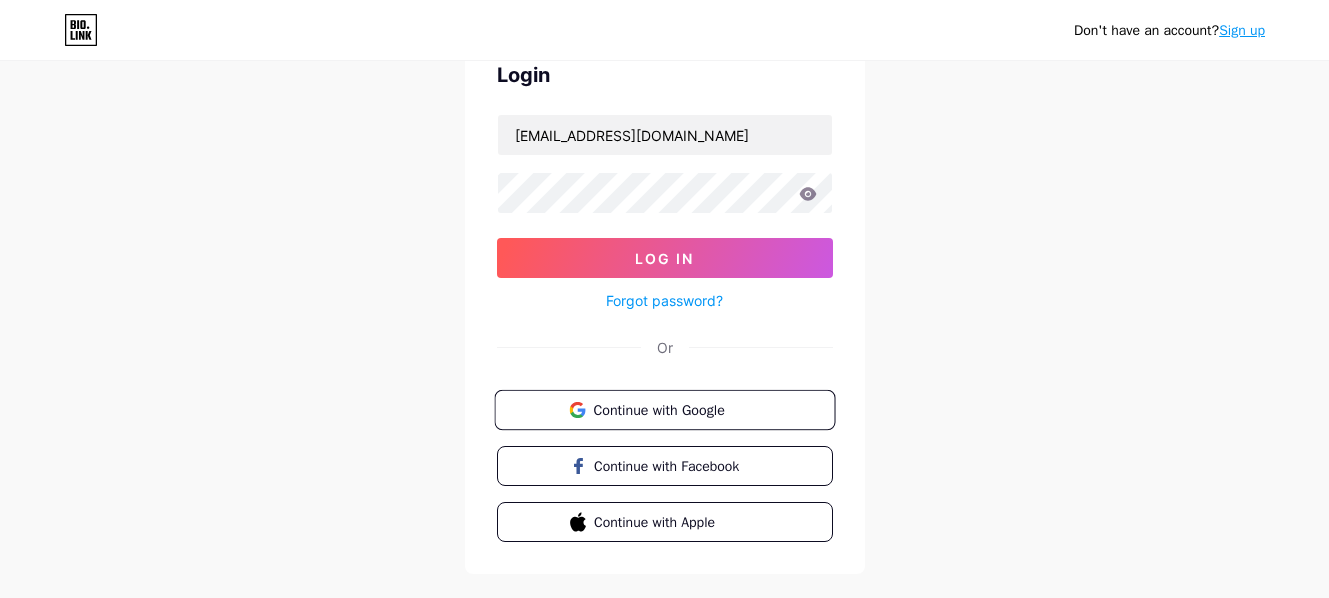 click on "Continue with Google" at bounding box center [676, 409] 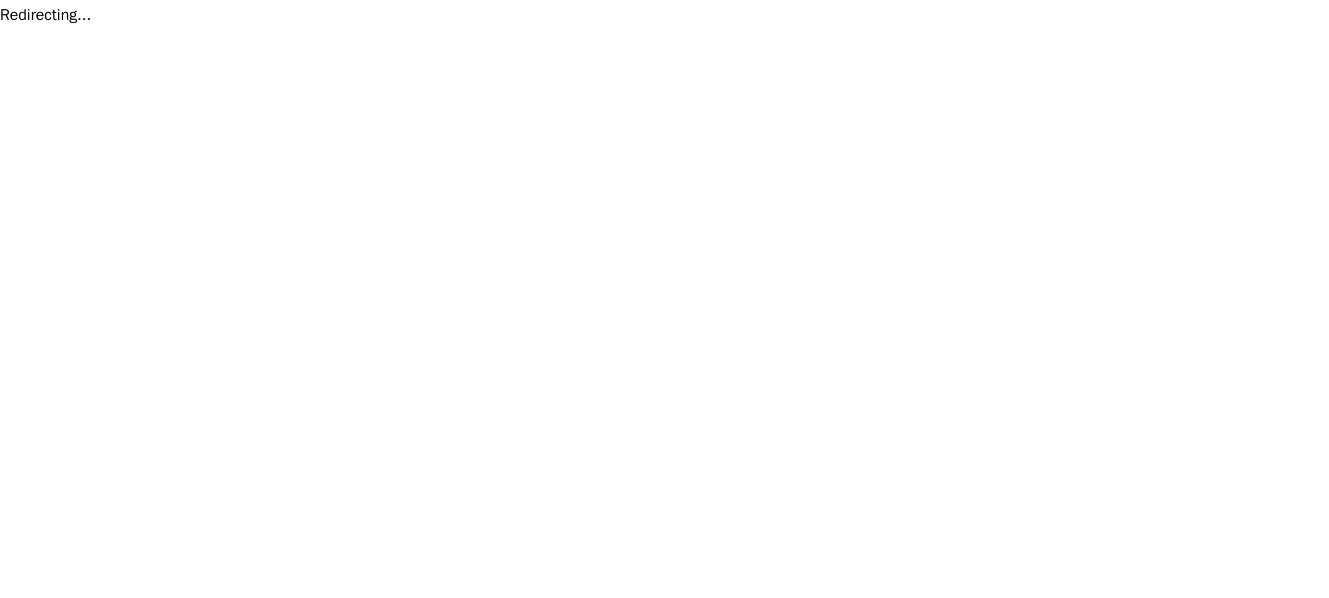 scroll, scrollTop: 0, scrollLeft: 0, axis: both 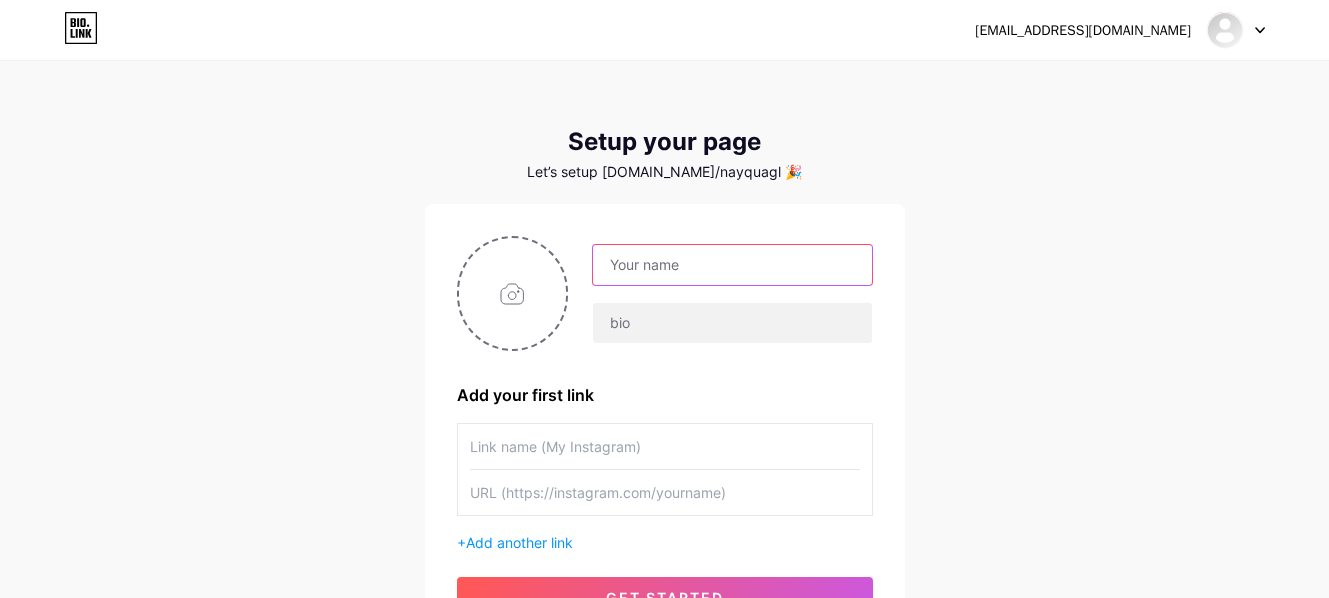 click at bounding box center [732, 265] 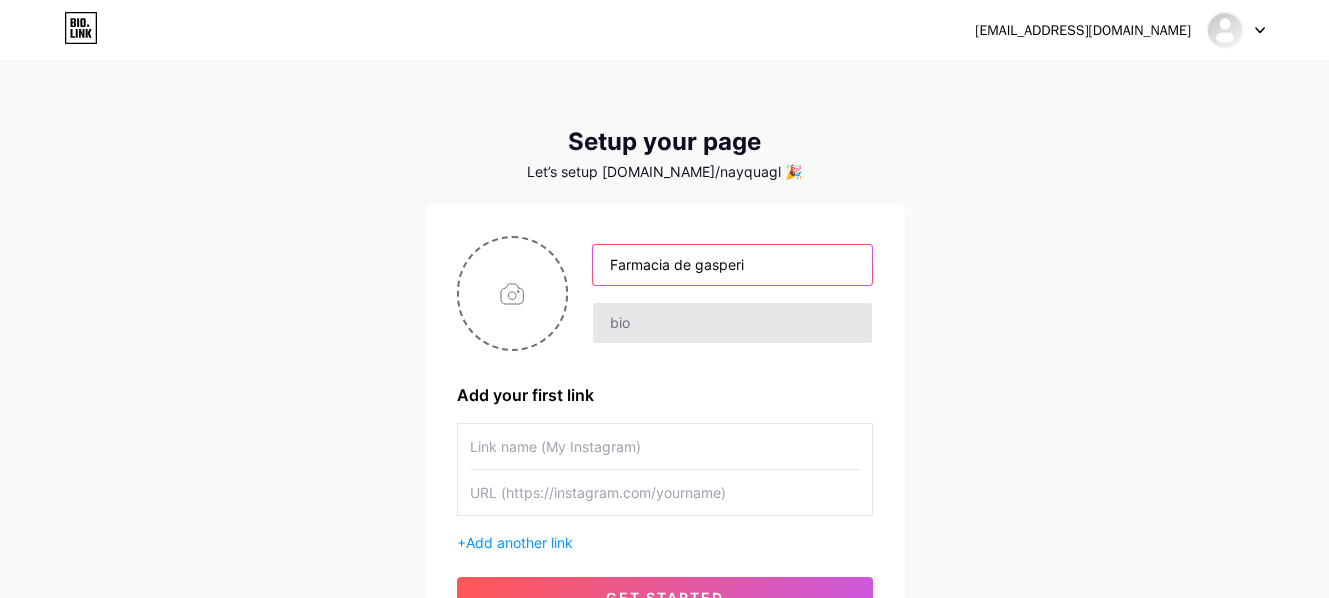 type on "Farmacia de gasperi" 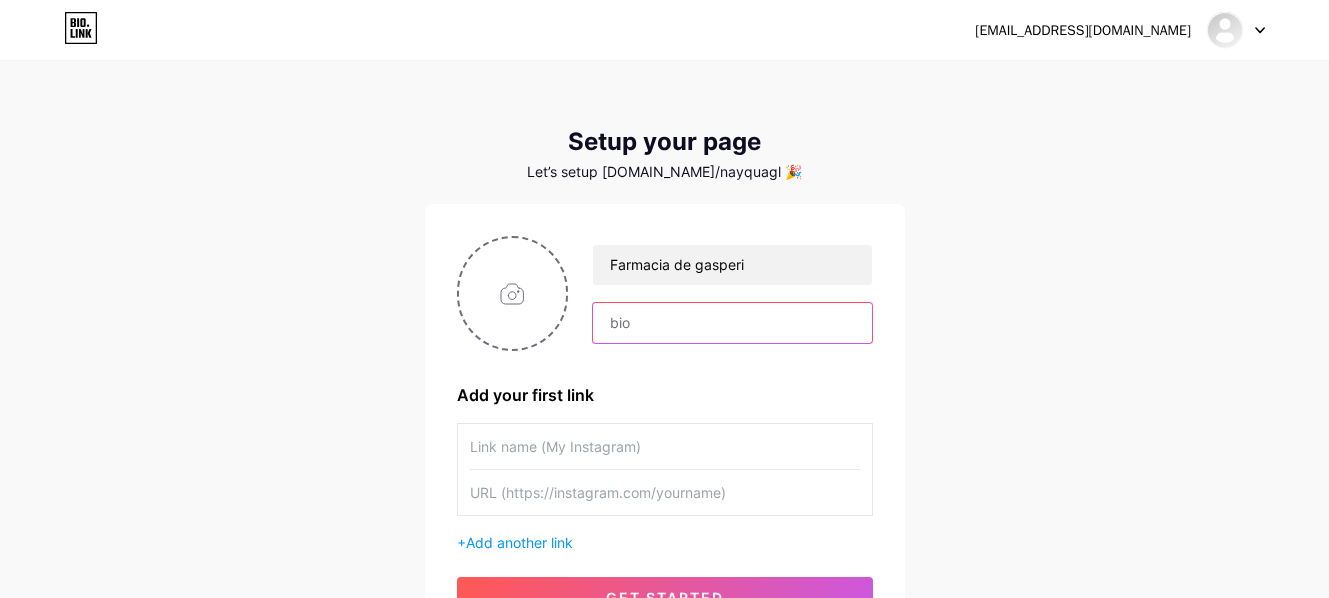 click at bounding box center (732, 323) 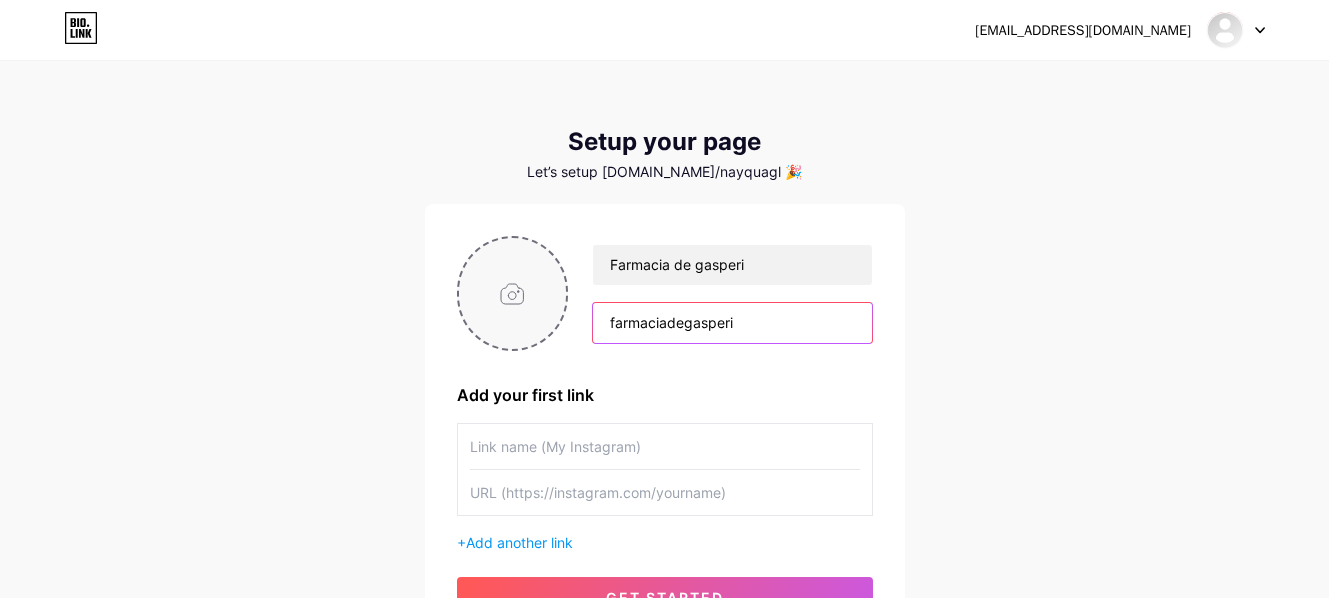 type on "farmaciadegasperi" 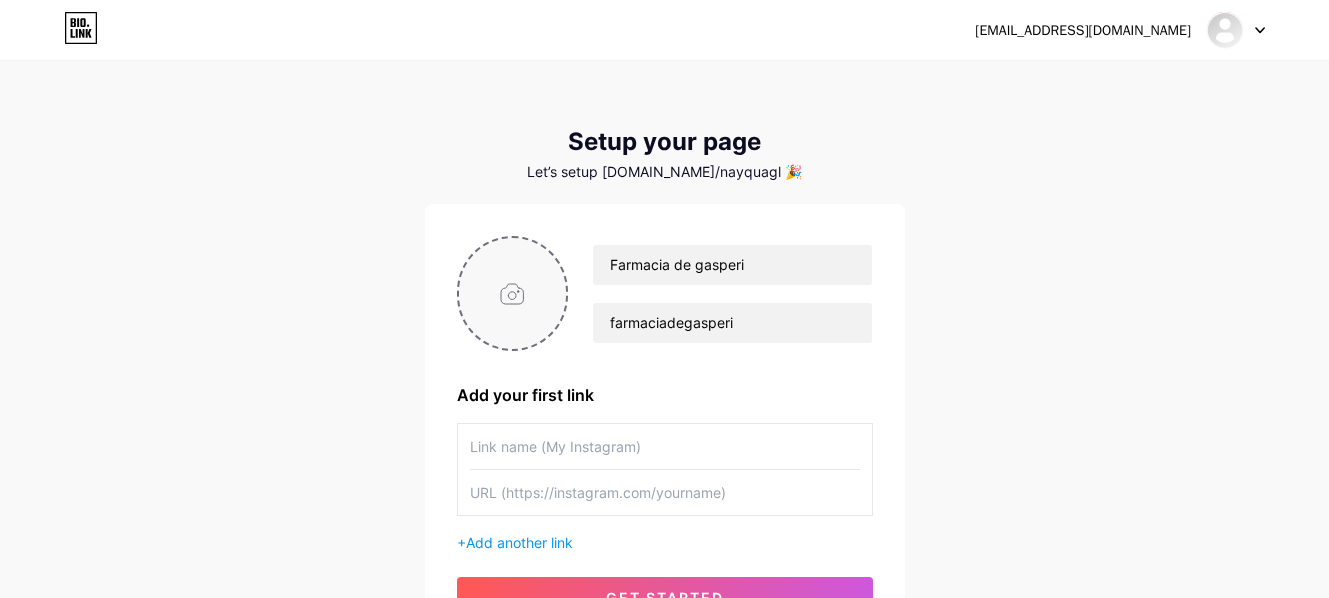 click at bounding box center (513, 293) 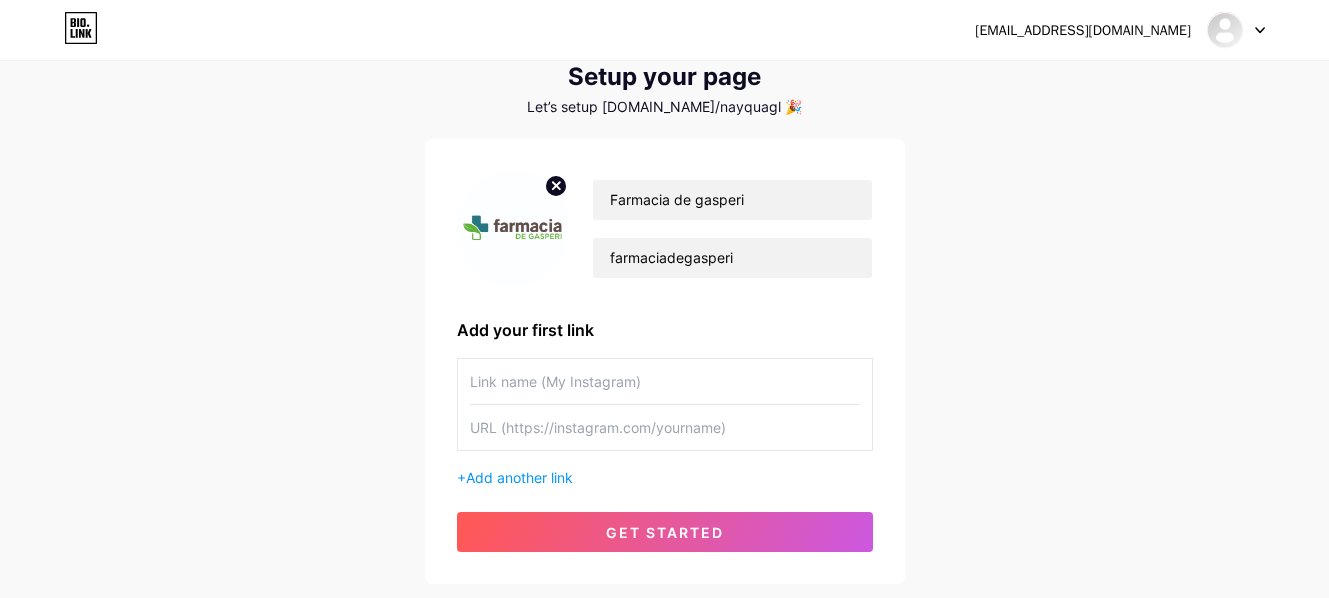 scroll, scrollTop: 100, scrollLeft: 0, axis: vertical 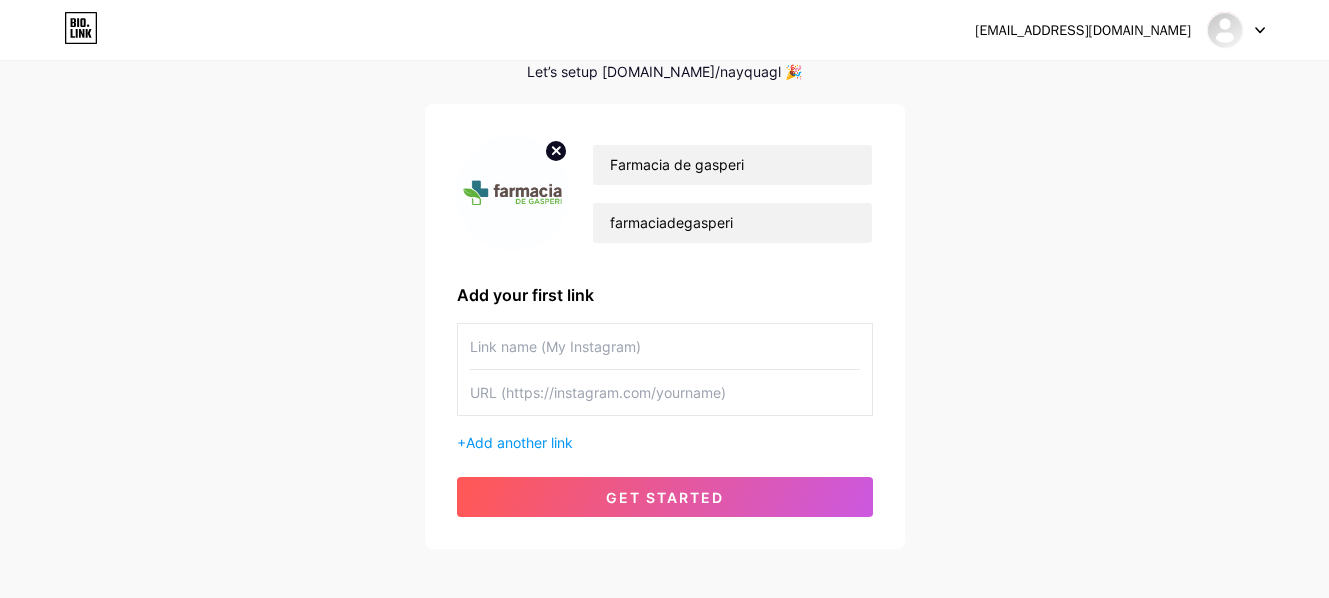 click at bounding box center (665, 346) 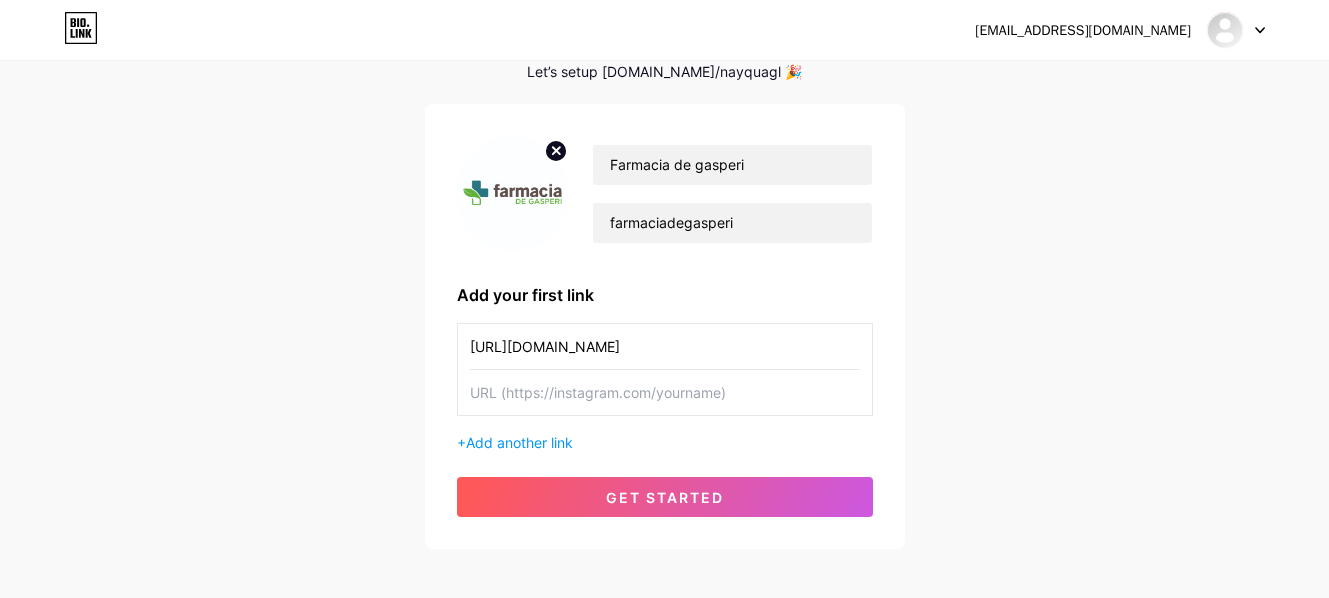 type on "https://www.instagram.com/farmaciadegasperi/" 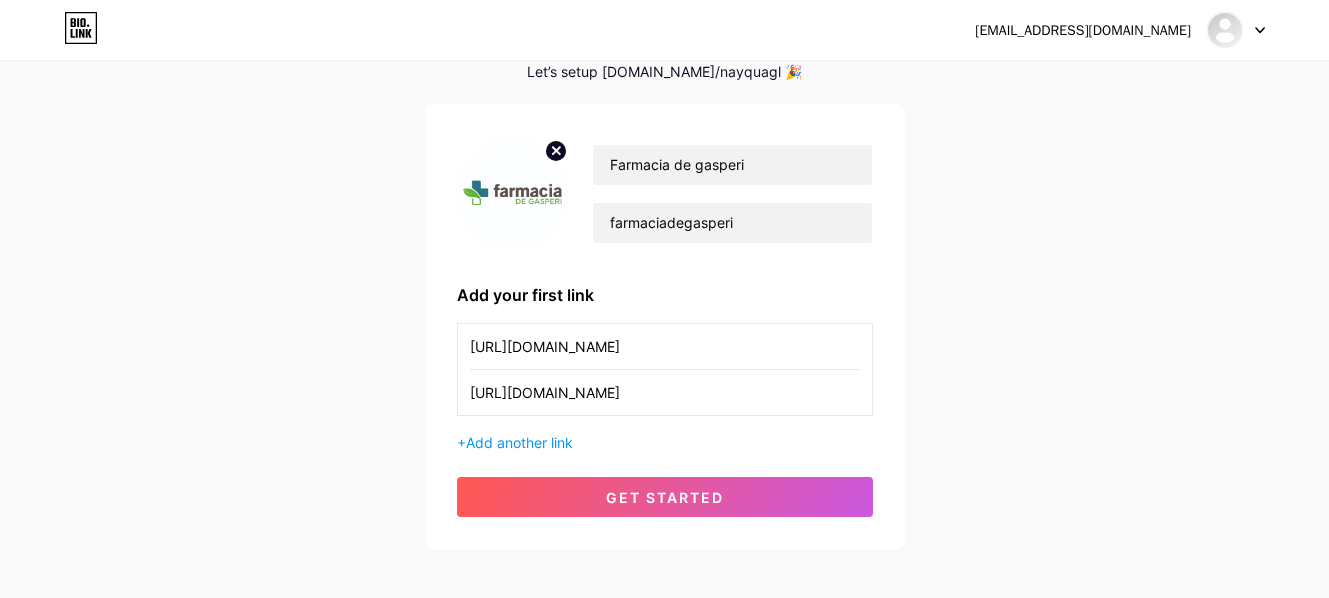 type on "https://www.instagram.com/farmaciadegasperi/" 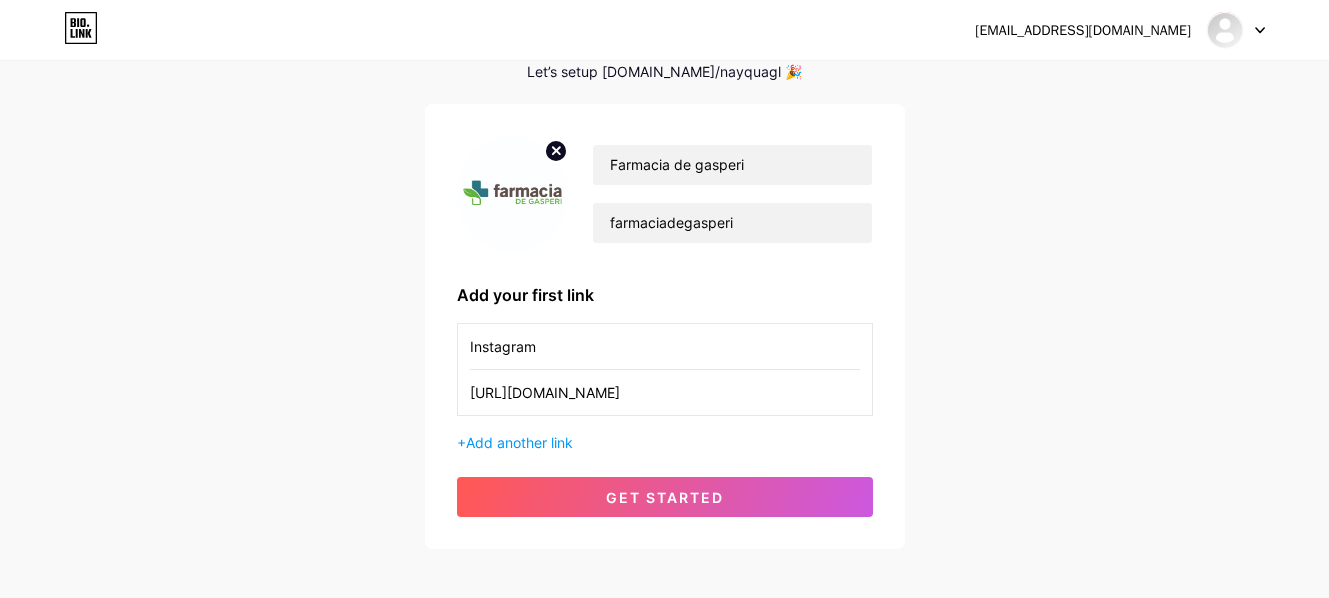 type on "Instagram" 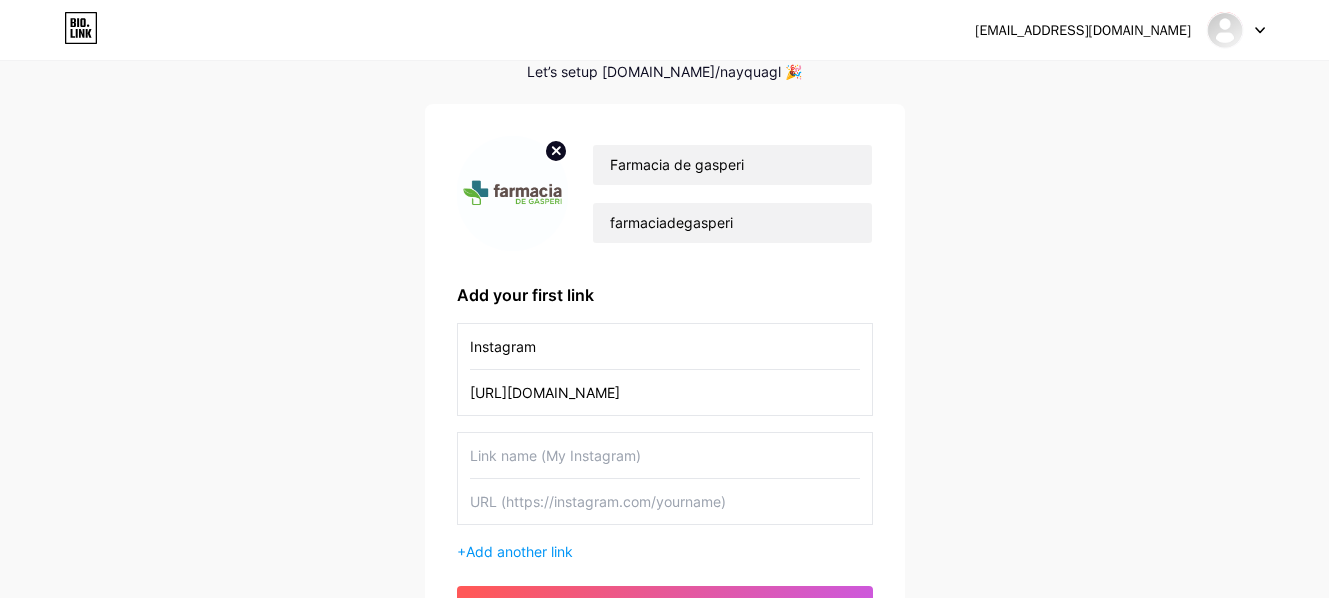 click at bounding box center (665, 455) 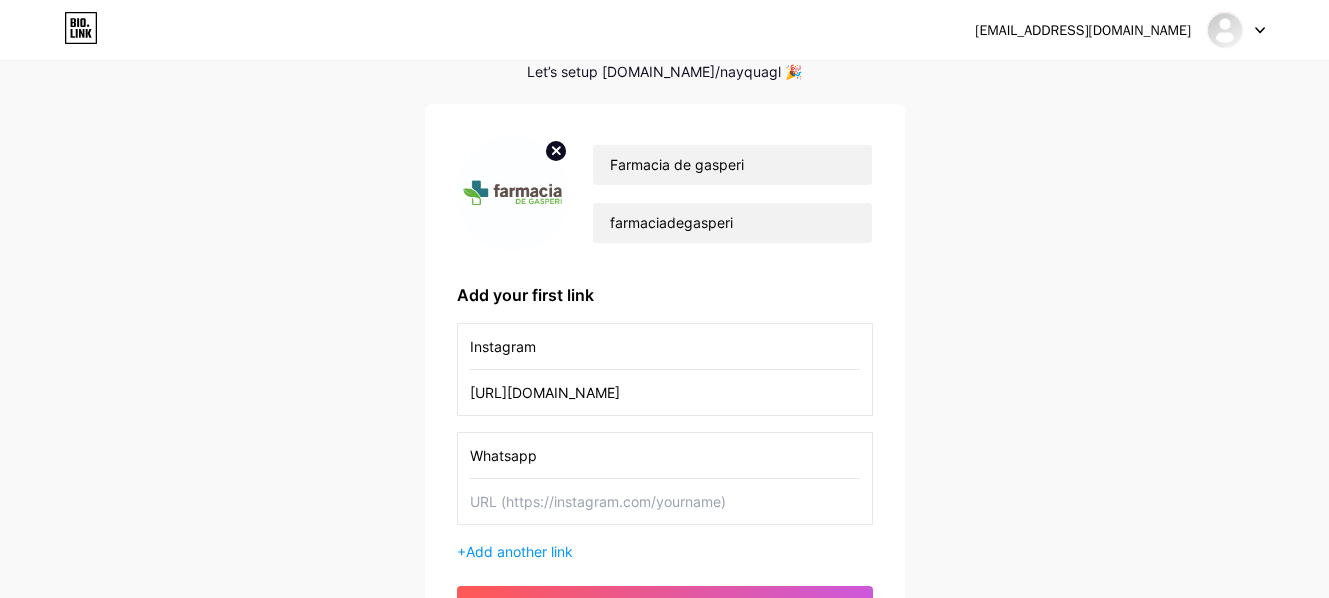 type on "Whatsapp" 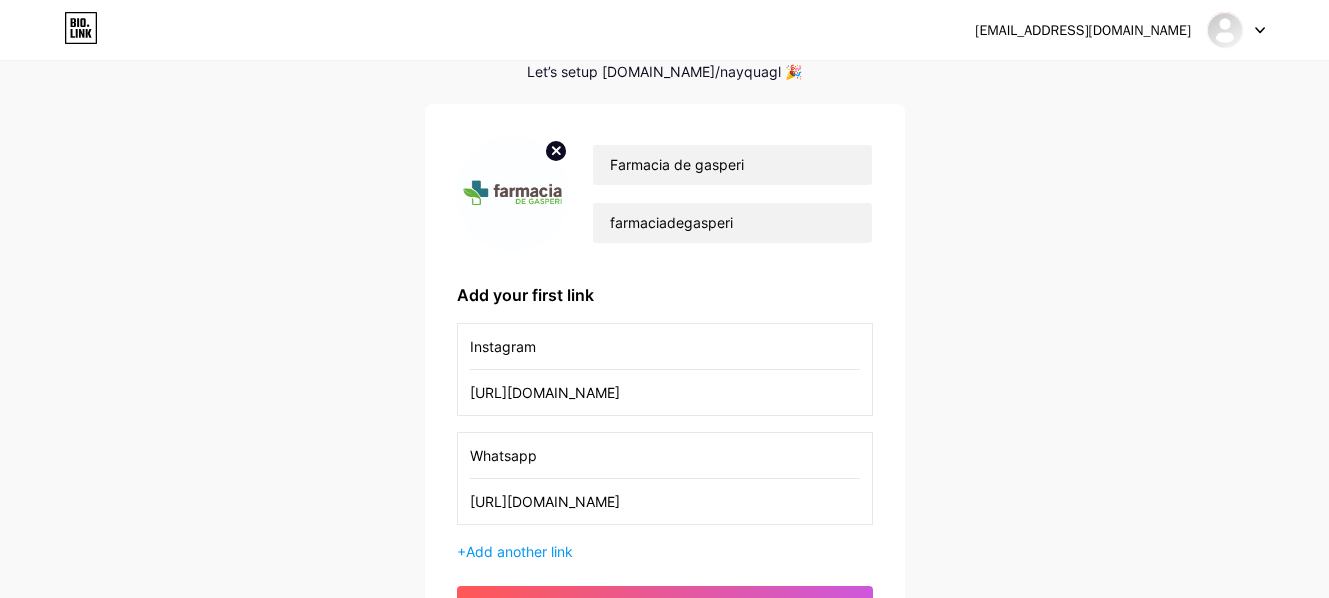 paste on "+54 9 3548 50-5163" 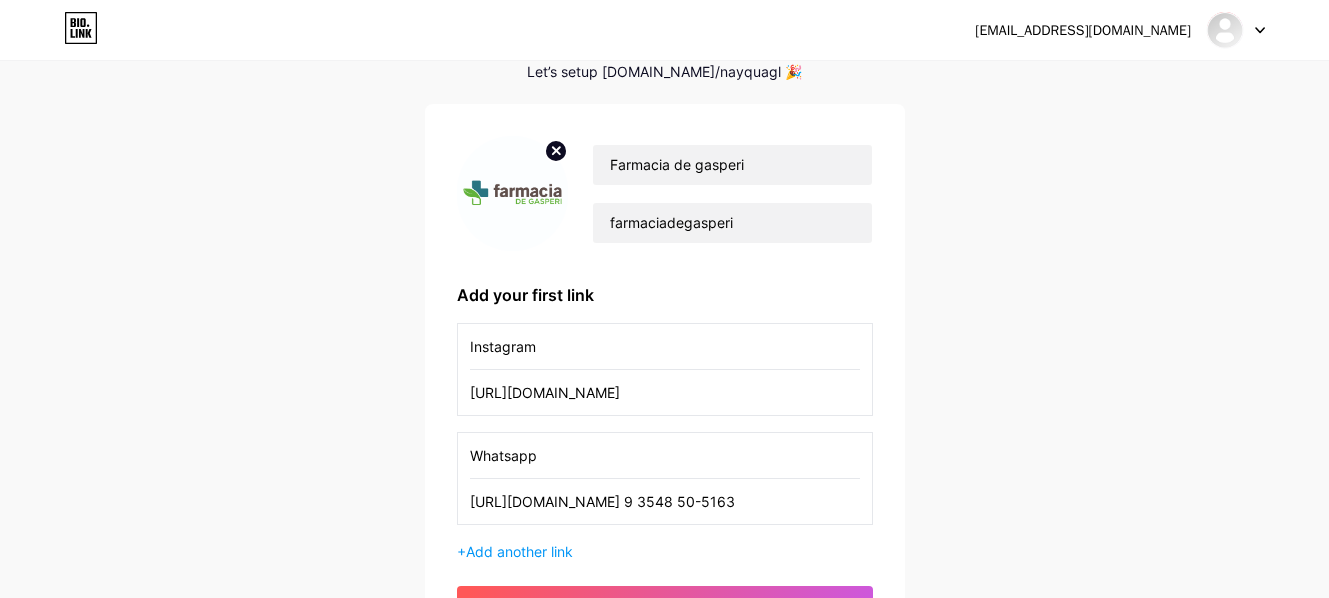 click on "https://wa.me/+54 9 3548 50-5163" at bounding box center (665, 501) 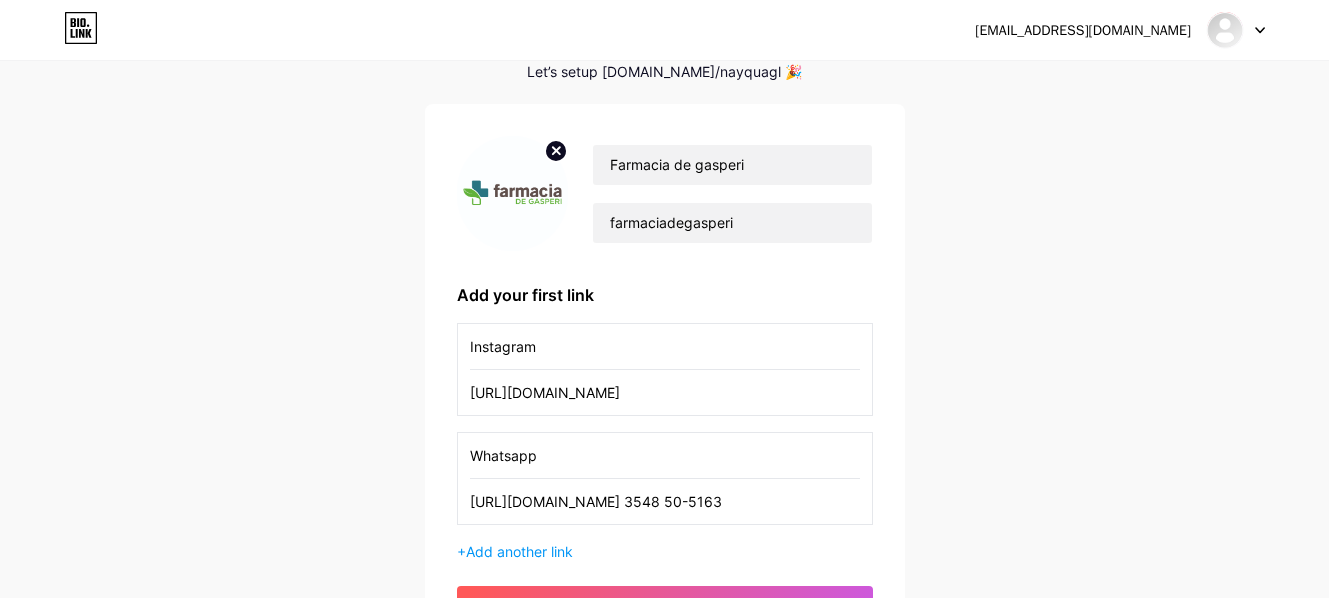 click on "https://wa.me/+549 3548 50-5163" at bounding box center [665, 501] 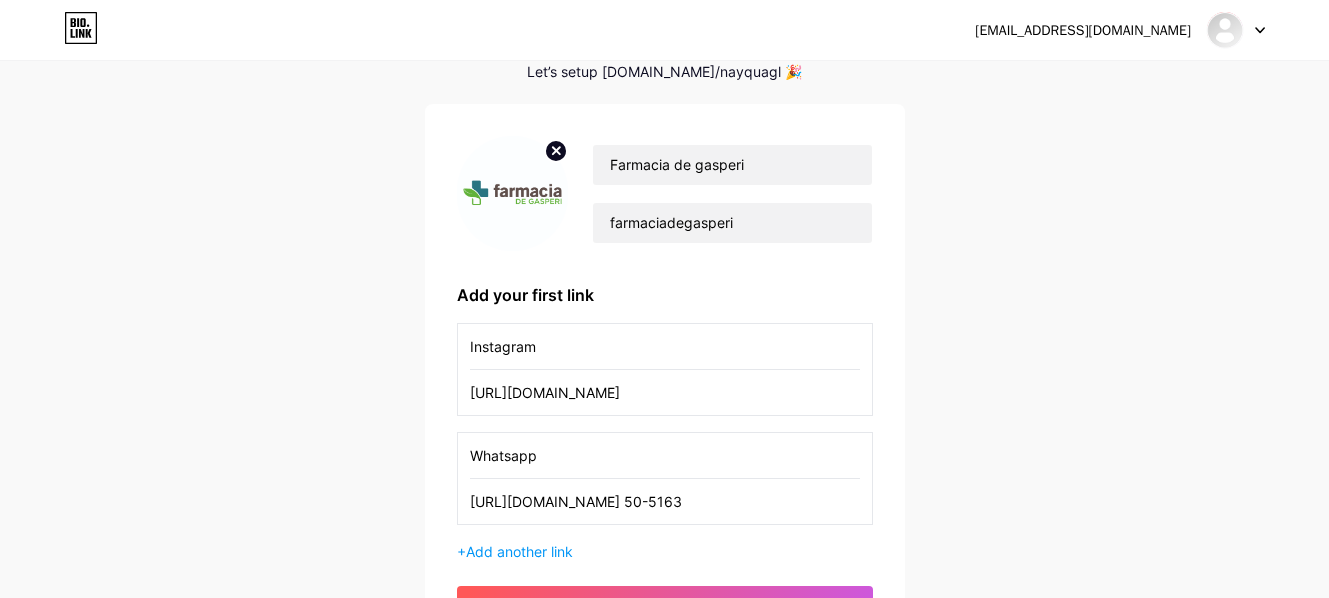 click on "https://wa.me/+5493548 50-5163" at bounding box center (665, 501) 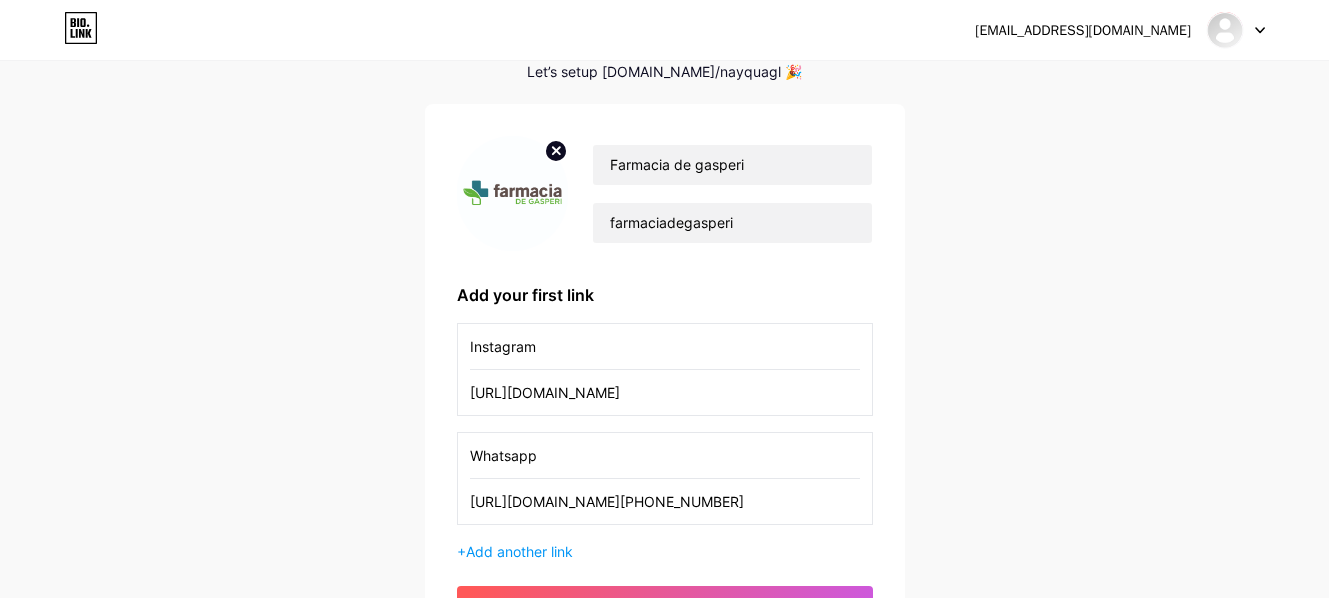 click on "https://wa.me/+549354850-5163" at bounding box center [665, 501] 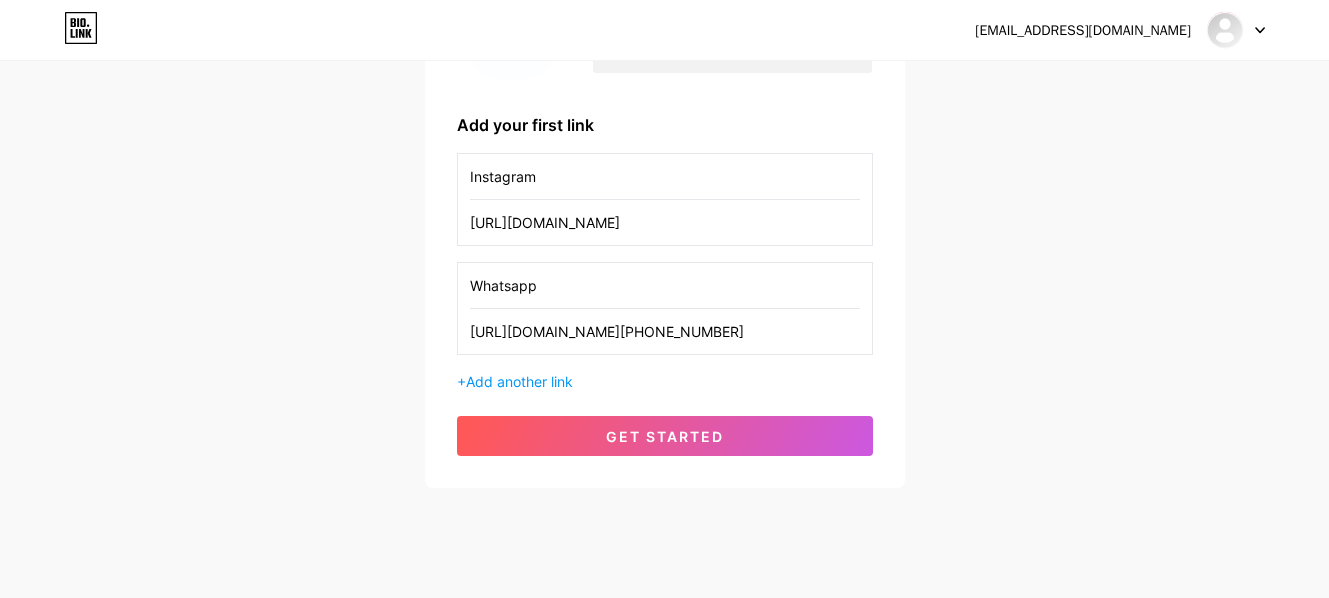 scroll, scrollTop: 300, scrollLeft: 0, axis: vertical 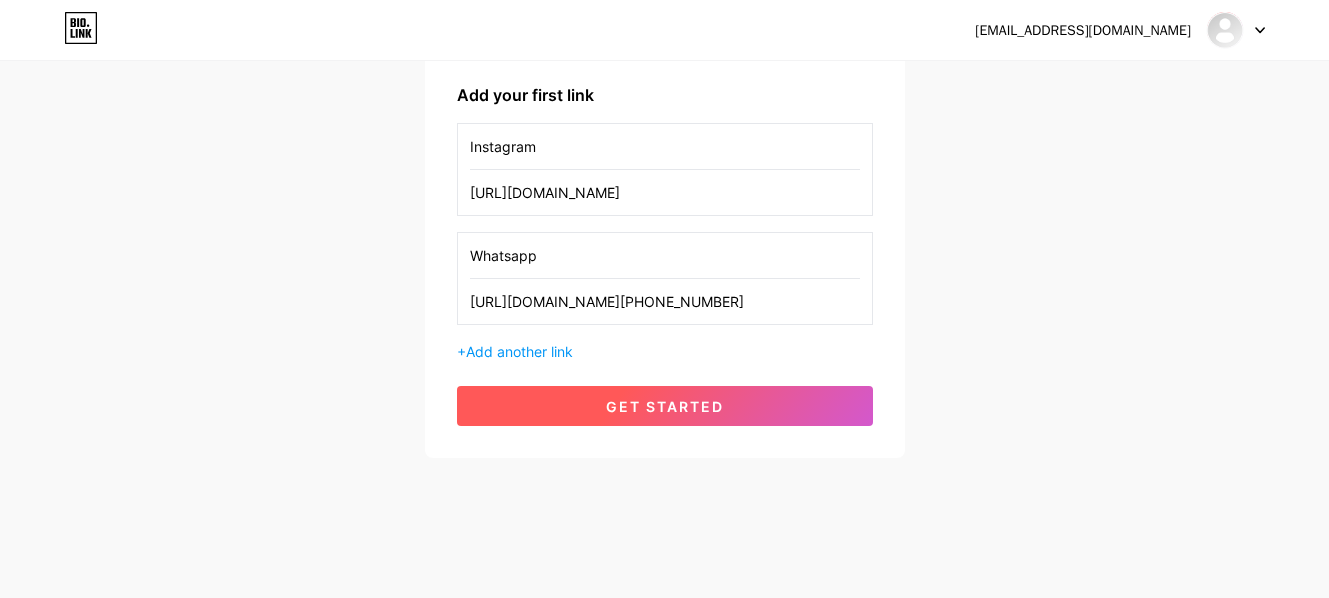 type on "https://wa.me/+5493548505163" 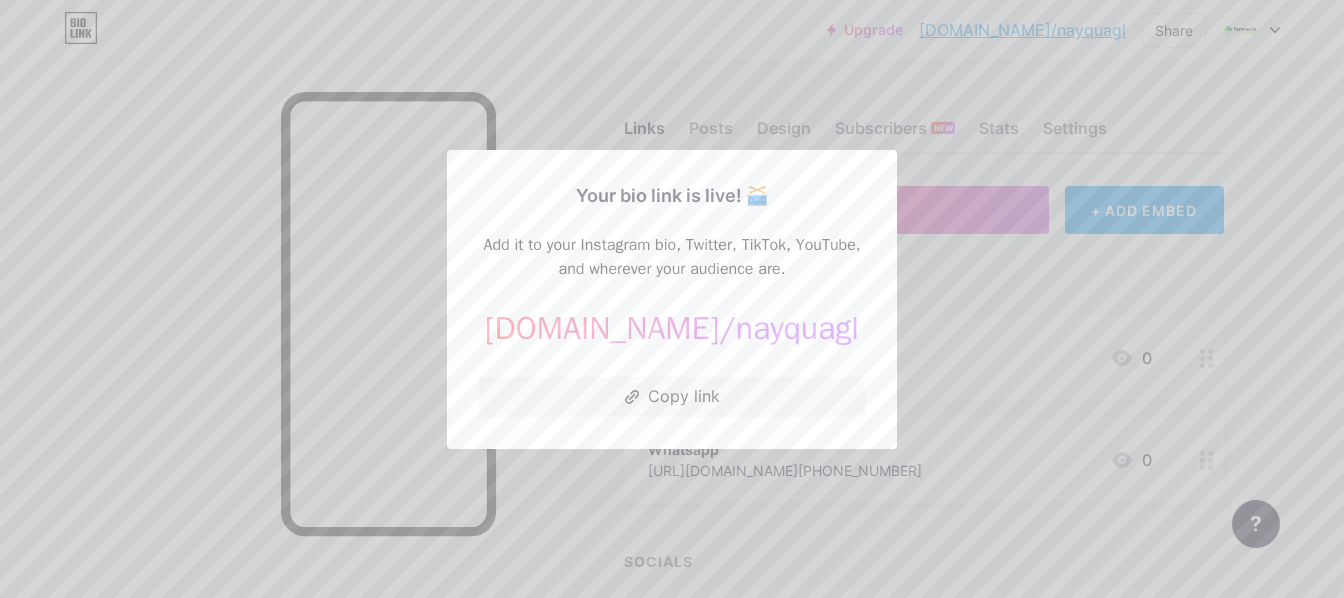 click at bounding box center [672, 299] 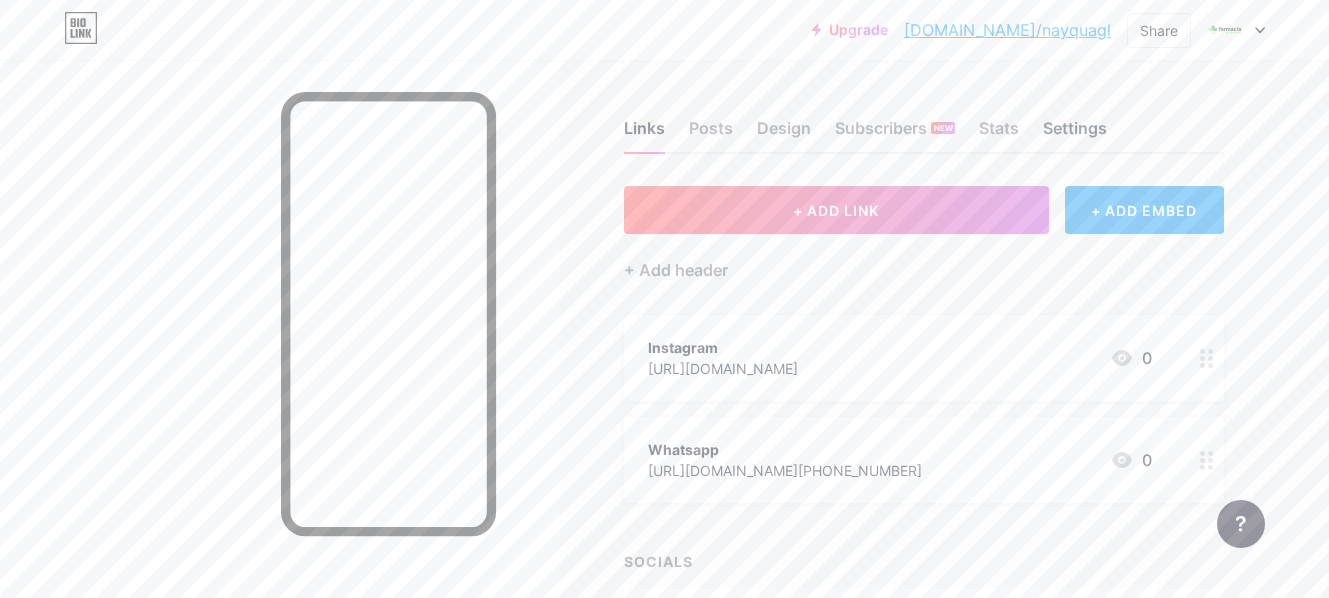 click on "Settings" at bounding box center [1075, 134] 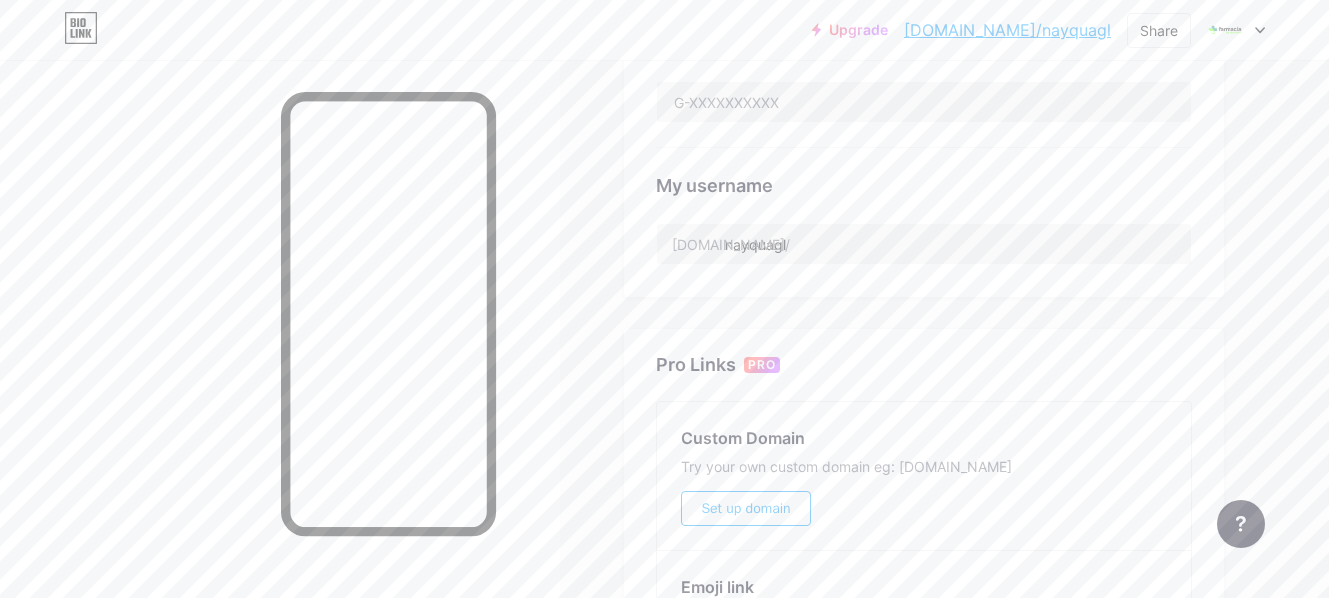scroll, scrollTop: 700, scrollLeft: 0, axis: vertical 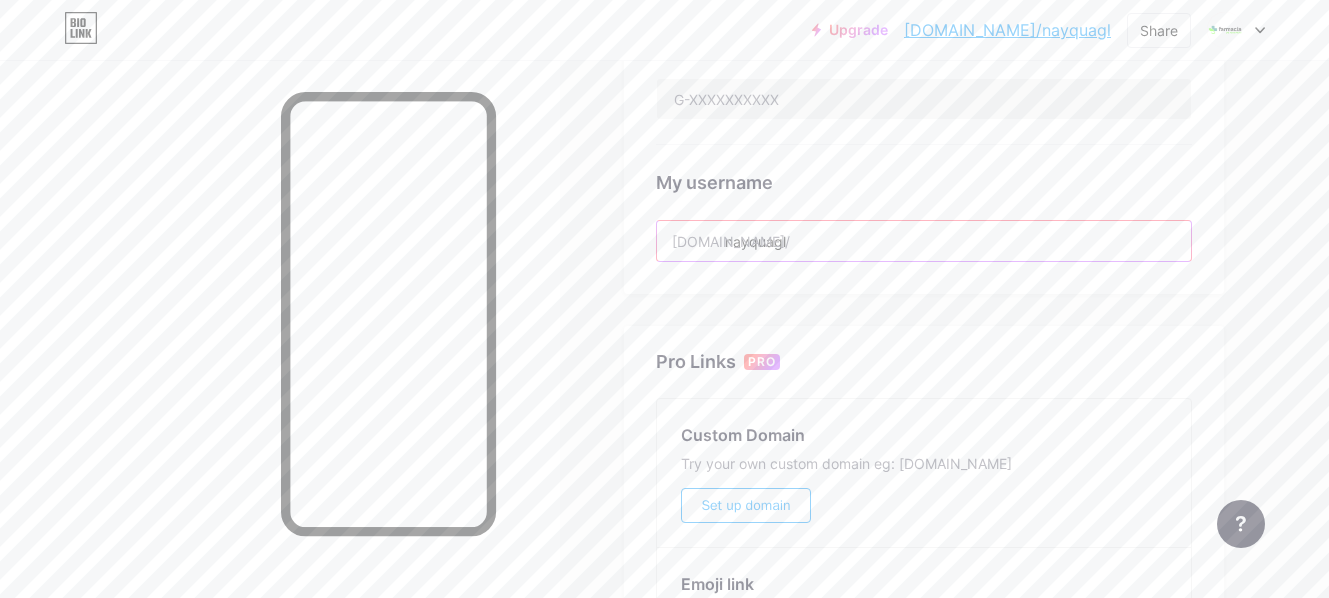drag, startPoint x: 724, startPoint y: 240, endPoint x: 850, endPoint y: 246, distance: 126.14278 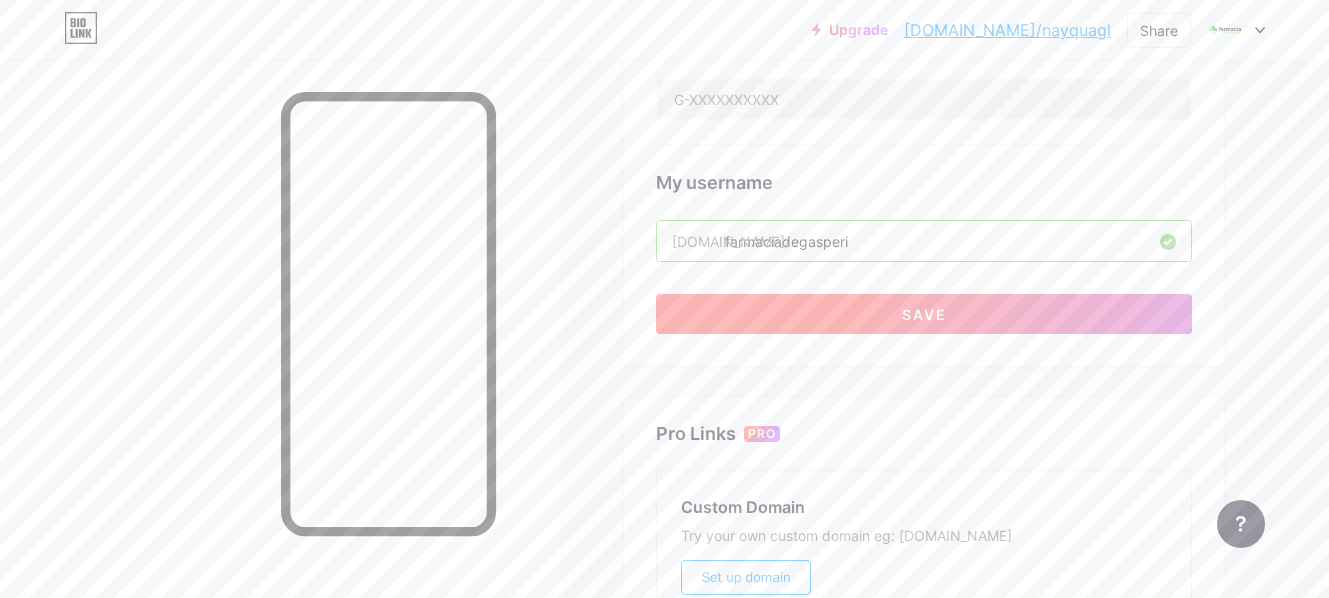 type on "farmaciadegasperi" 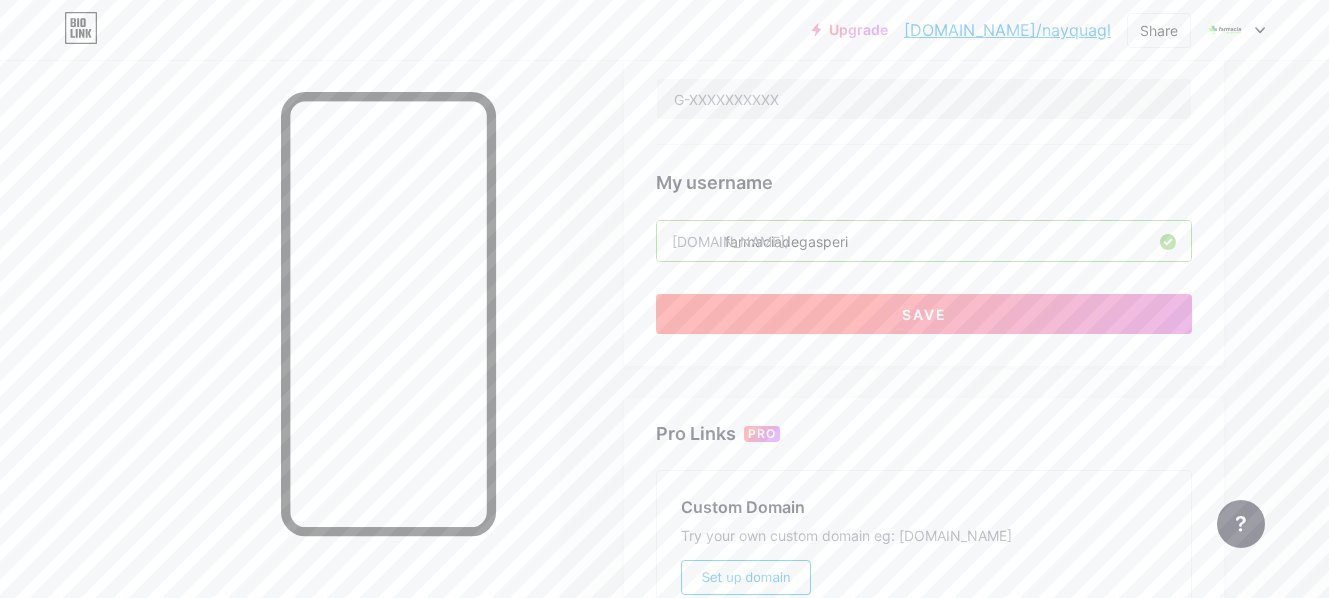 click on "Save" at bounding box center [924, 314] 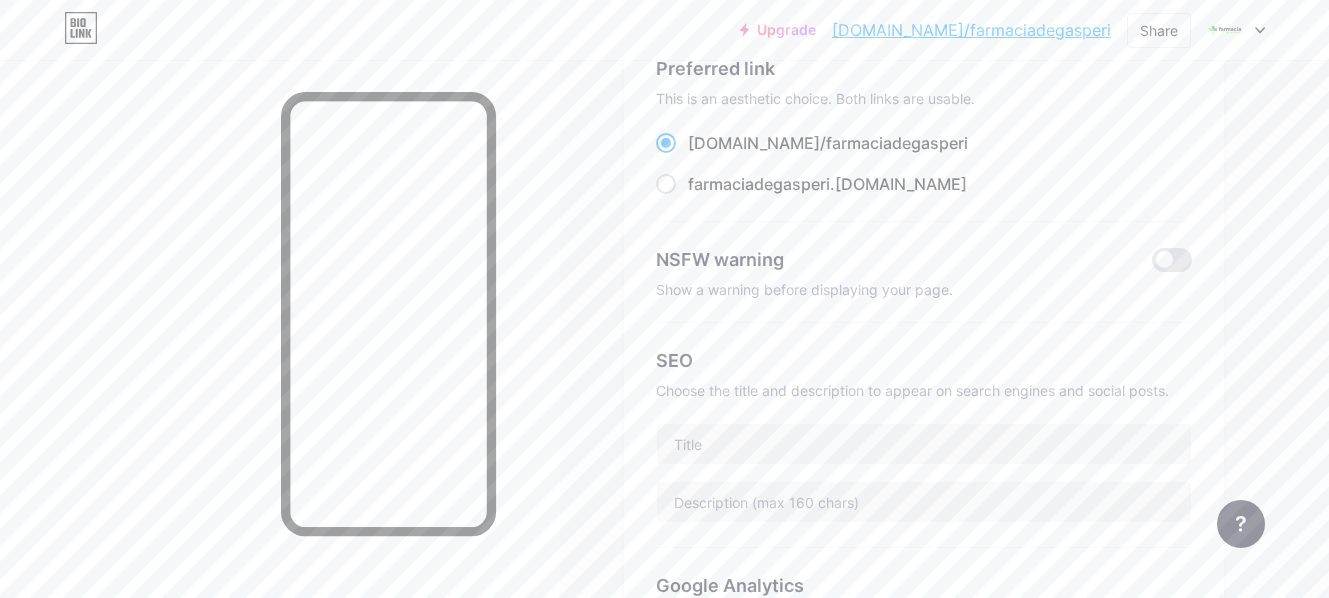 scroll, scrollTop: 0, scrollLeft: 0, axis: both 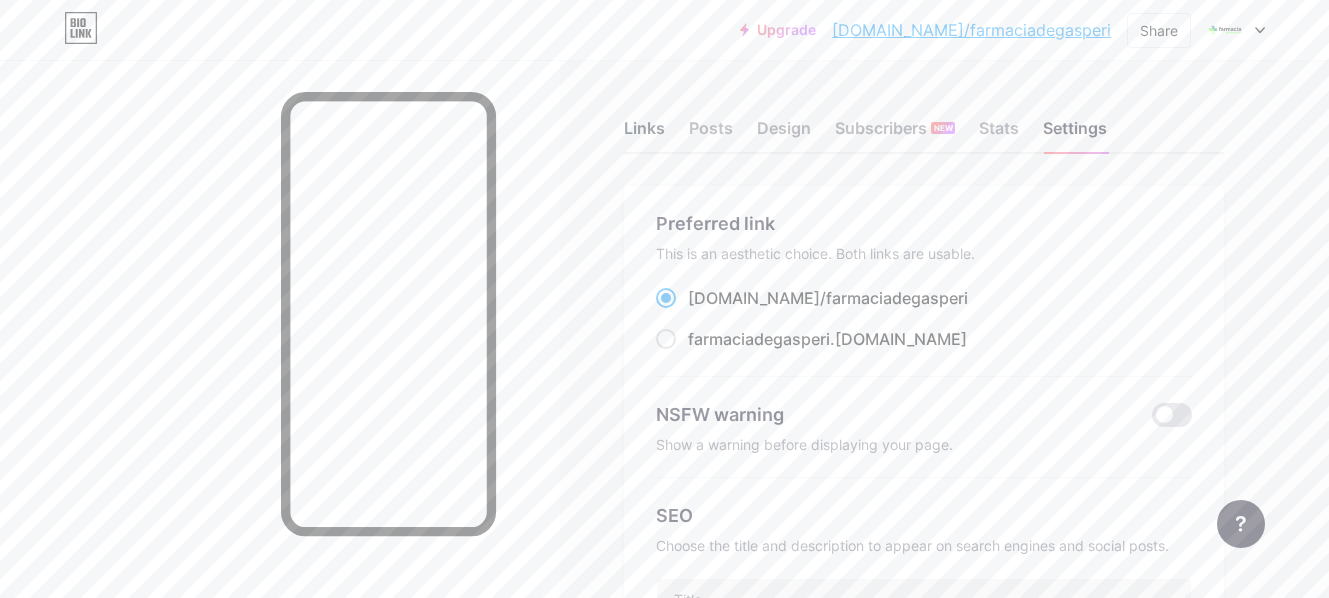 click on "Links" at bounding box center (644, 134) 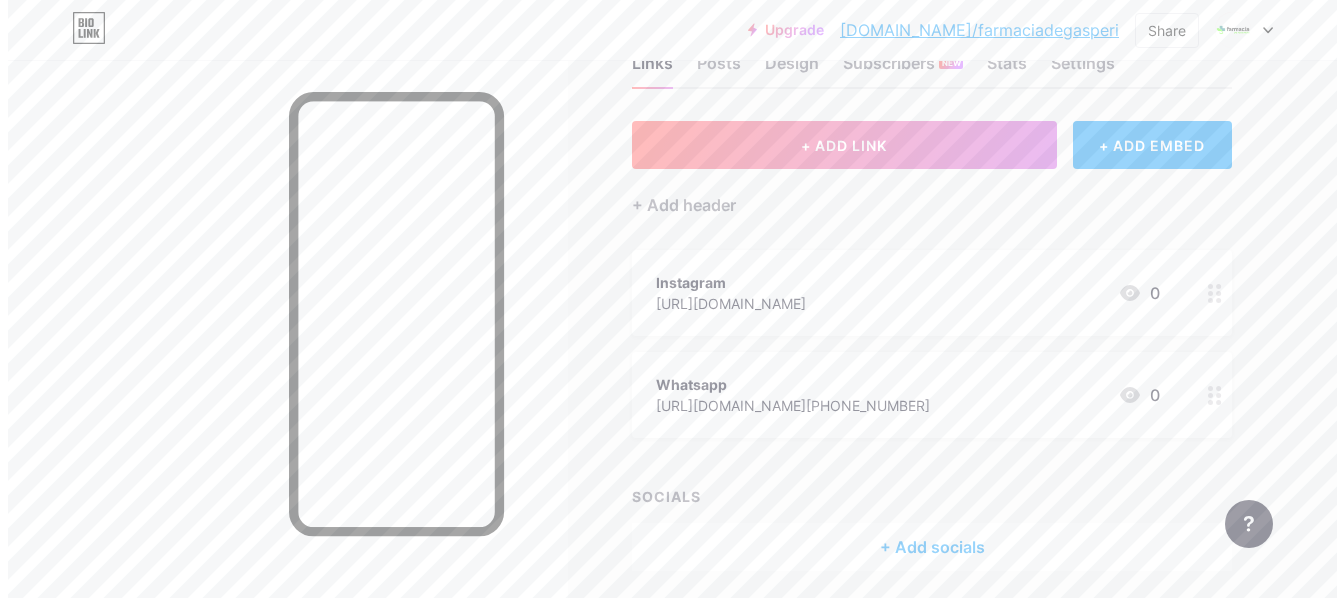 scroll, scrollTop: 100, scrollLeft: 0, axis: vertical 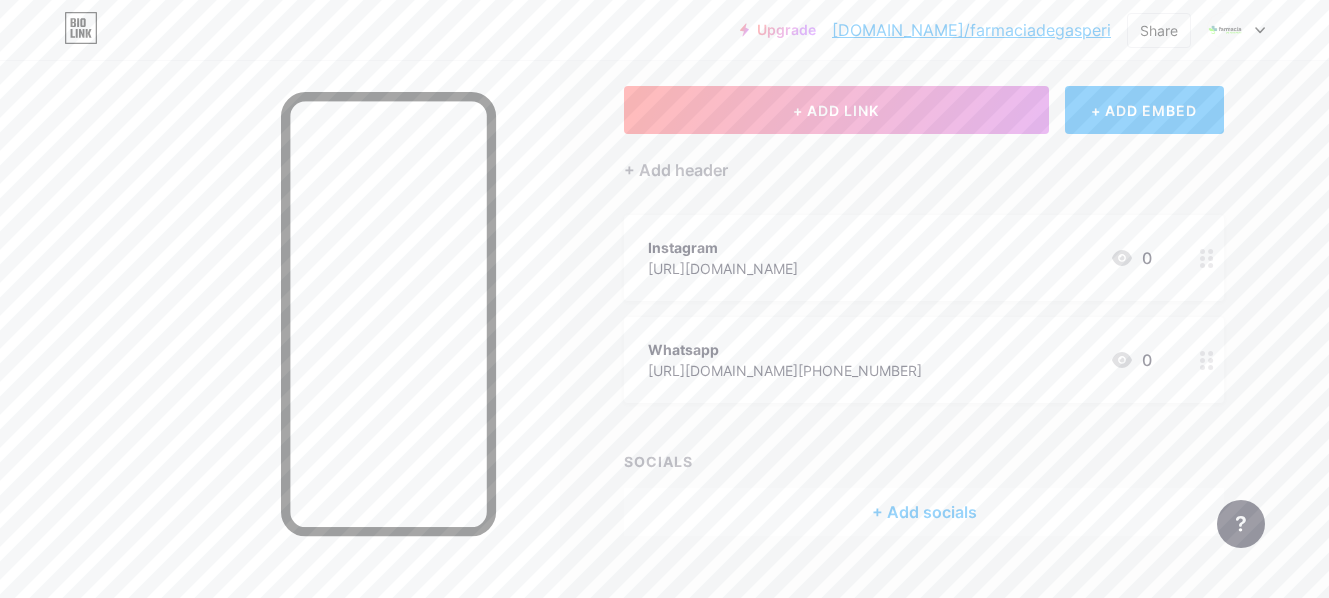 click on "Instagram" at bounding box center [723, 247] 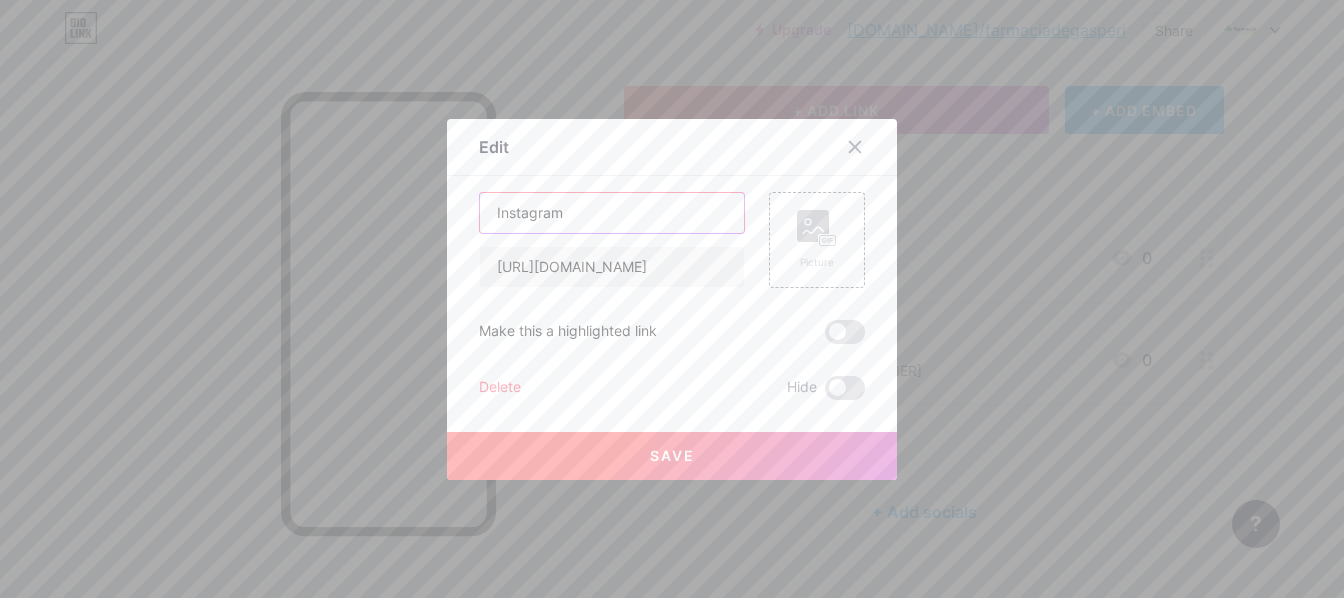 click on "Instagram" at bounding box center (612, 213) 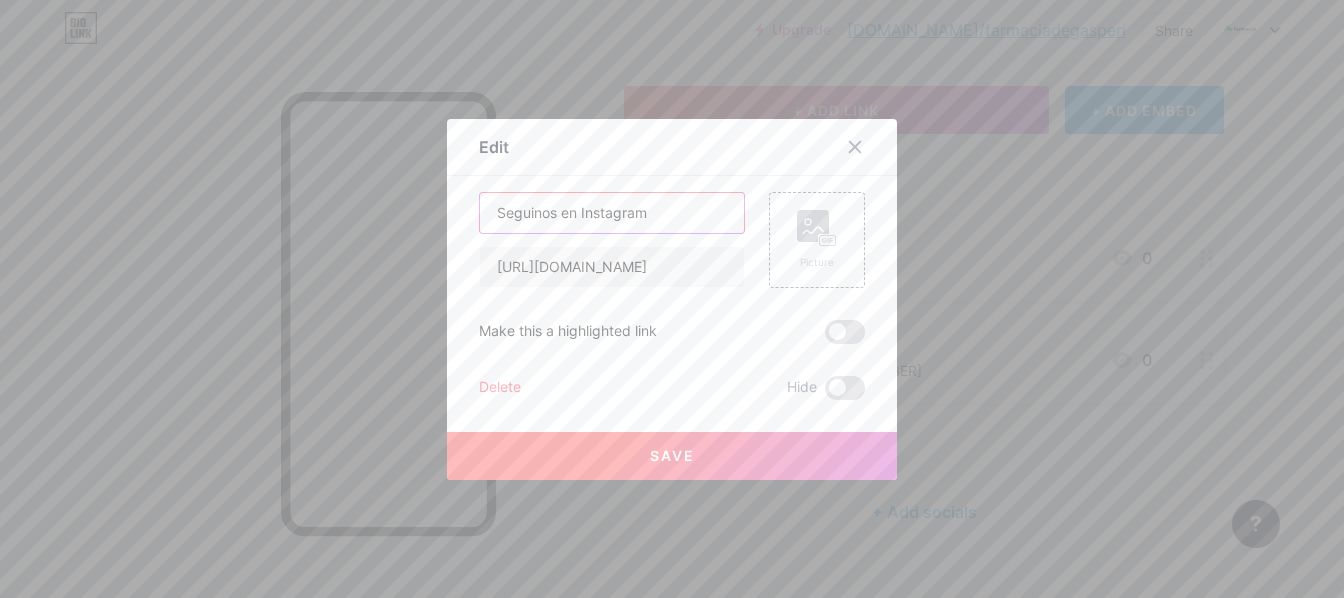 type on "Seguinos en Instagram" 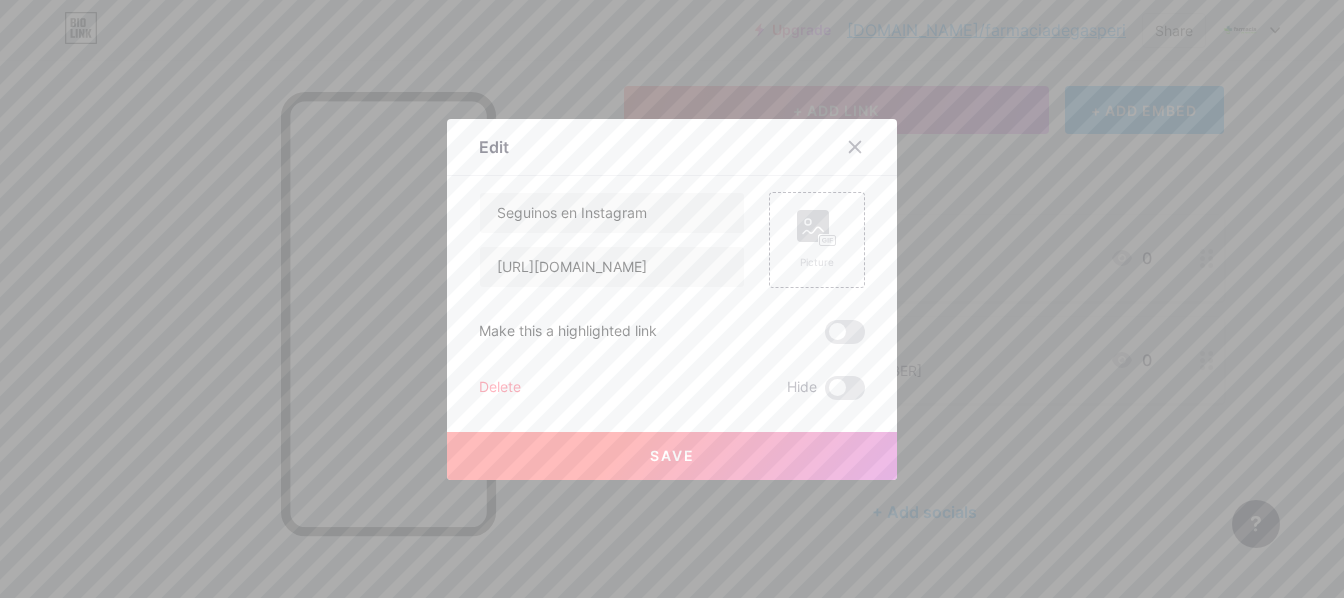 click on "Save" at bounding box center [672, 455] 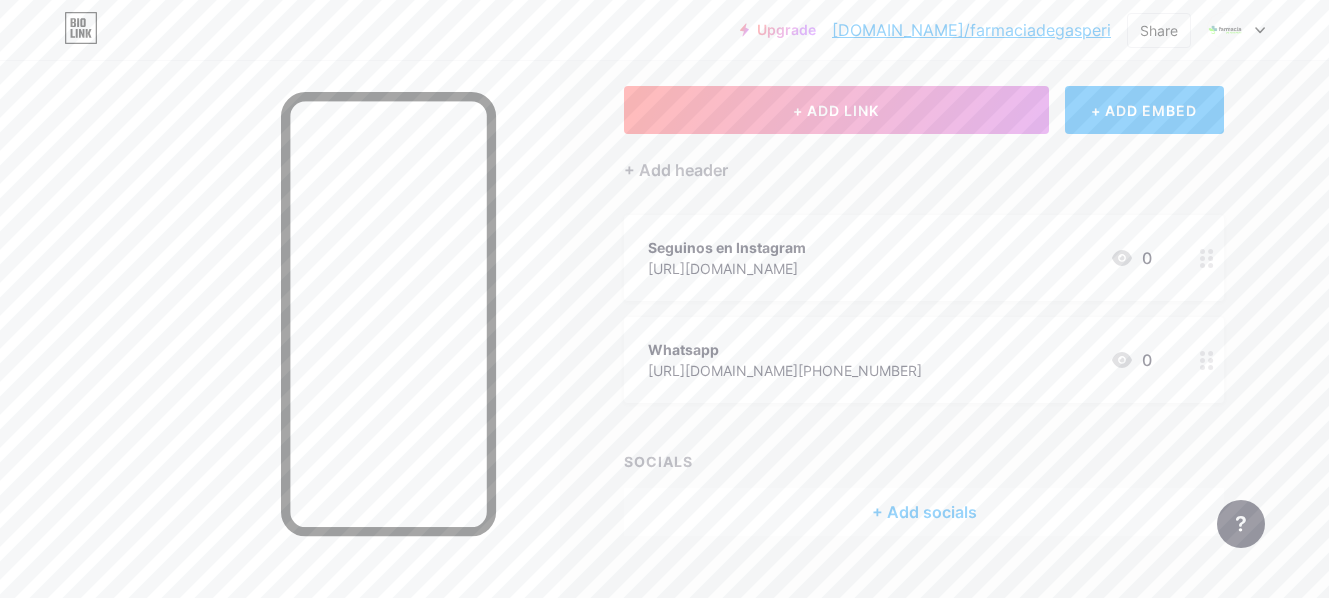 click on "Whatsapp" at bounding box center (785, 349) 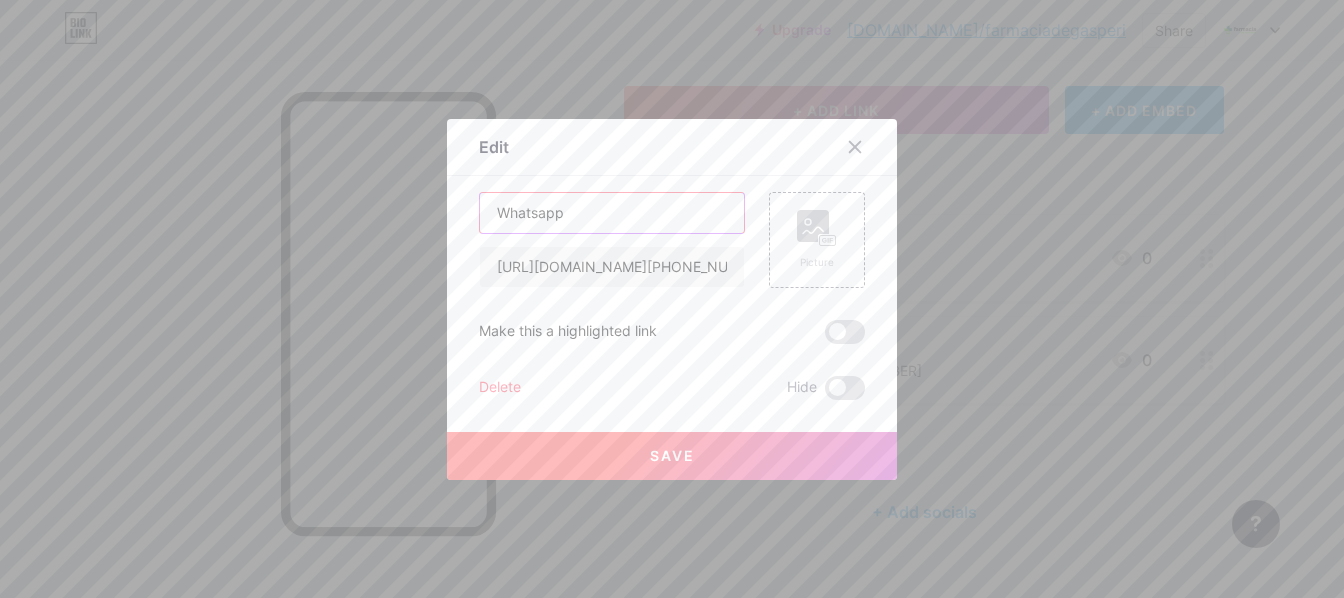 click on "Whatsapp" at bounding box center (612, 213) 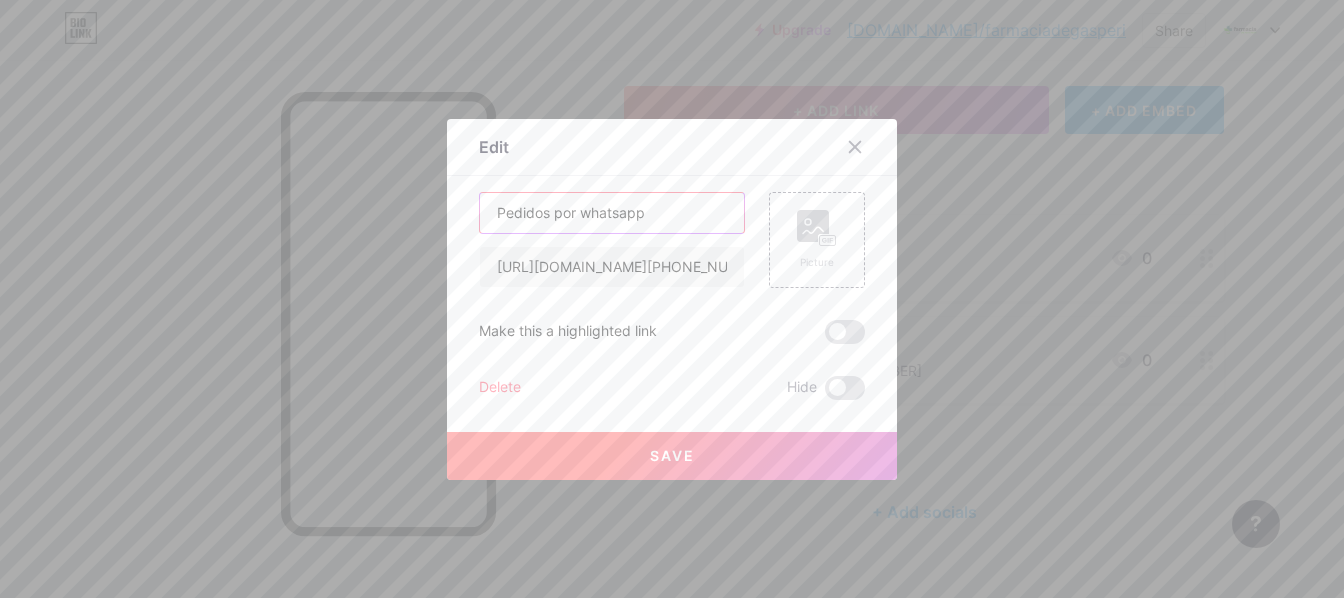 type on "Pedidos por whatsapp" 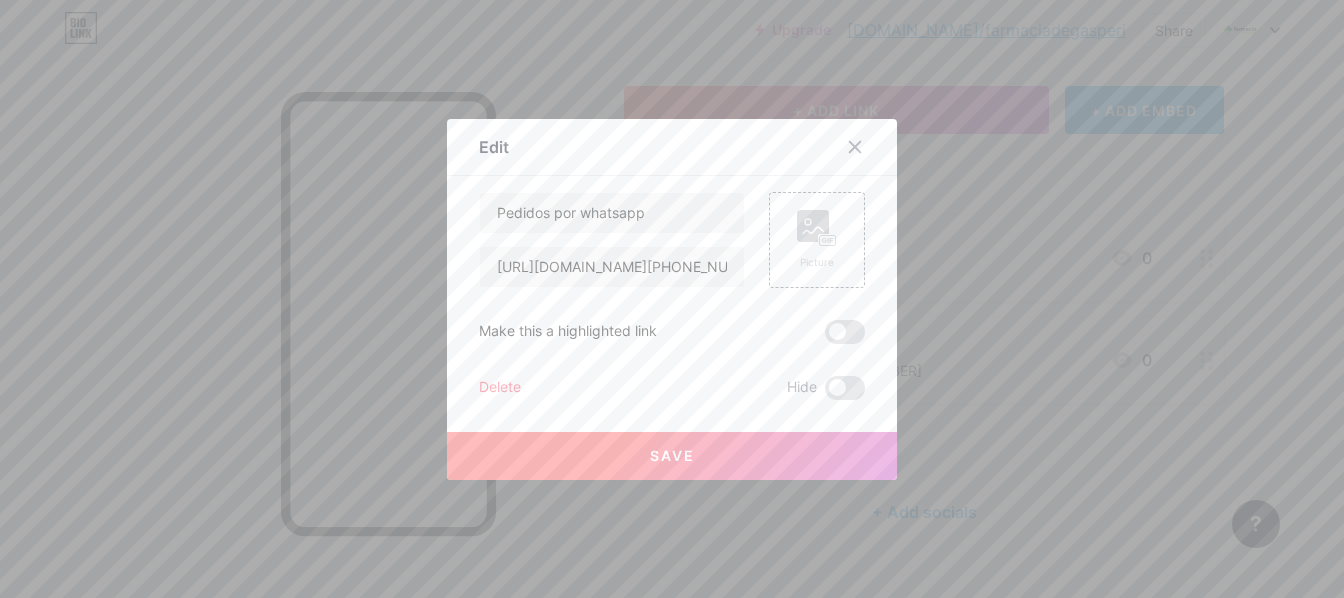 click on "Save" at bounding box center [672, 456] 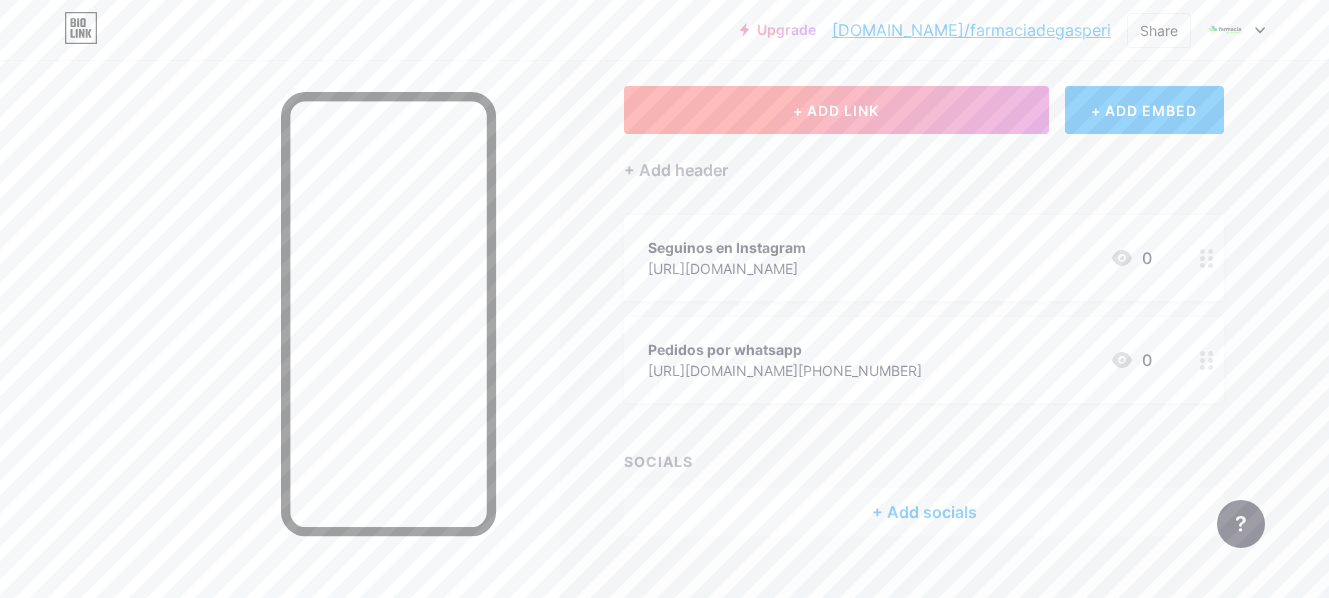click on "+ ADD LINK" at bounding box center (836, 110) 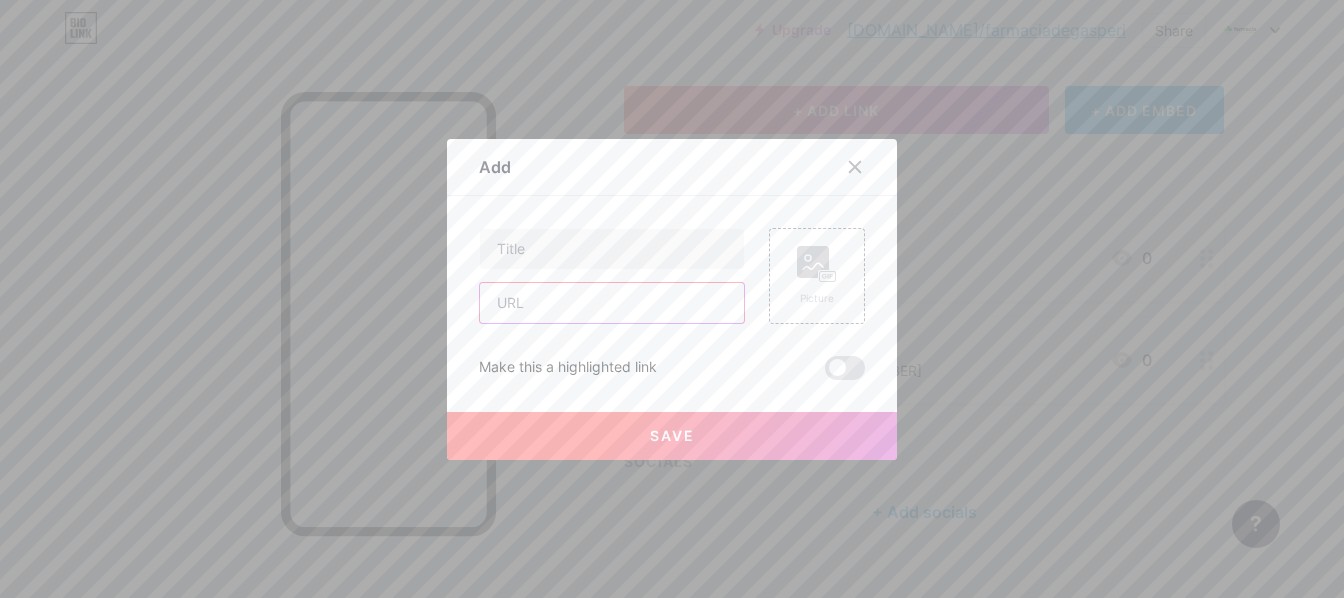 click at bounding box center (612, 303) 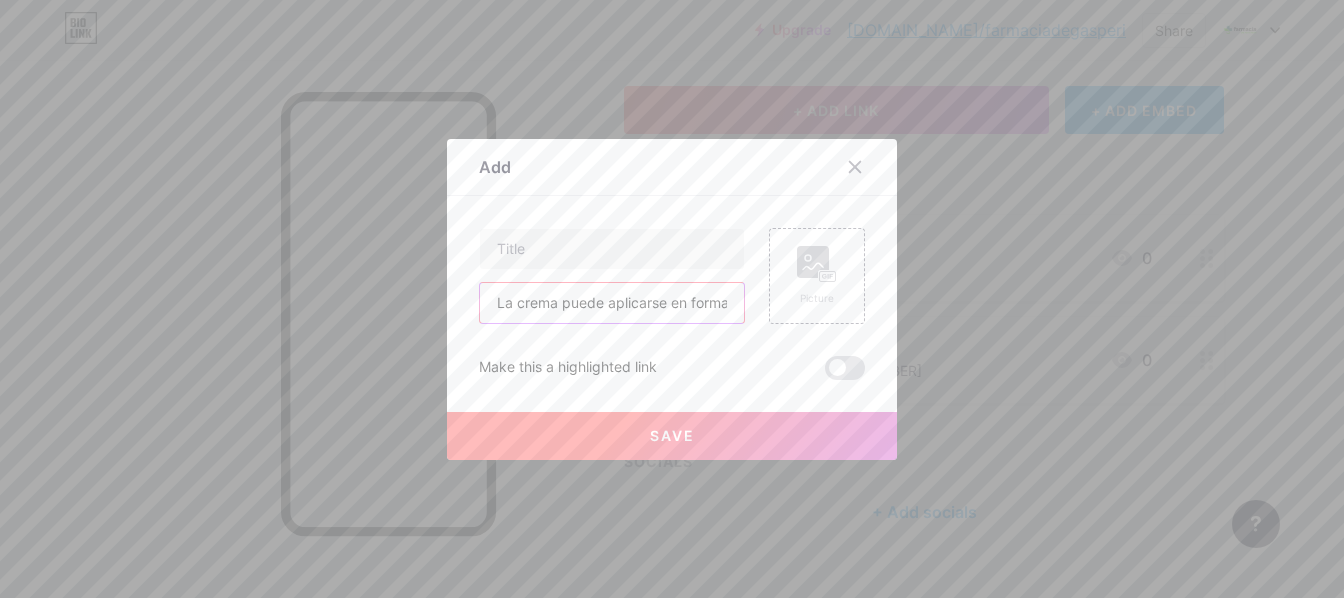 scroll, scrollTop: 0, scrollLeft: 1739, axis: horizontal 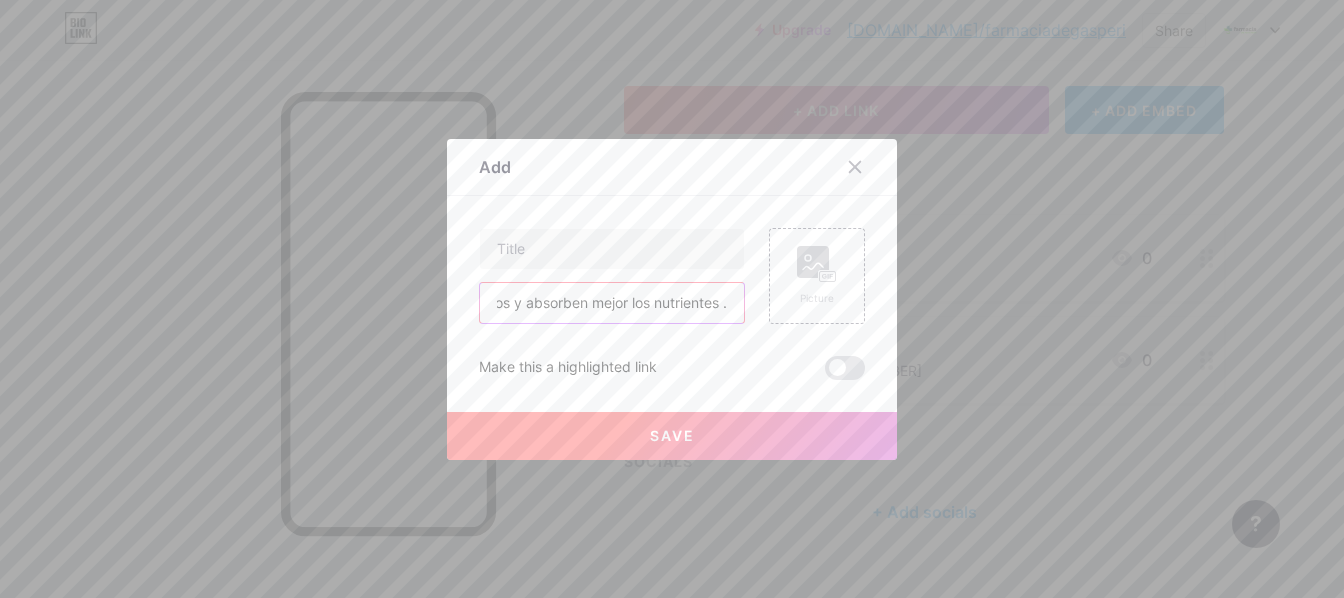 type on "La crema puede aplicarse en forma abundante 1 ó 2 veces por día sobre la piel del cuerpo, realizando un suave masaje de movimientos circulares ascendentes para estimular el sistema circulatorio. Lo mejor es aplicar luego del baño, cuando los poros están abiertos y absorben mejor los nutrientes ." 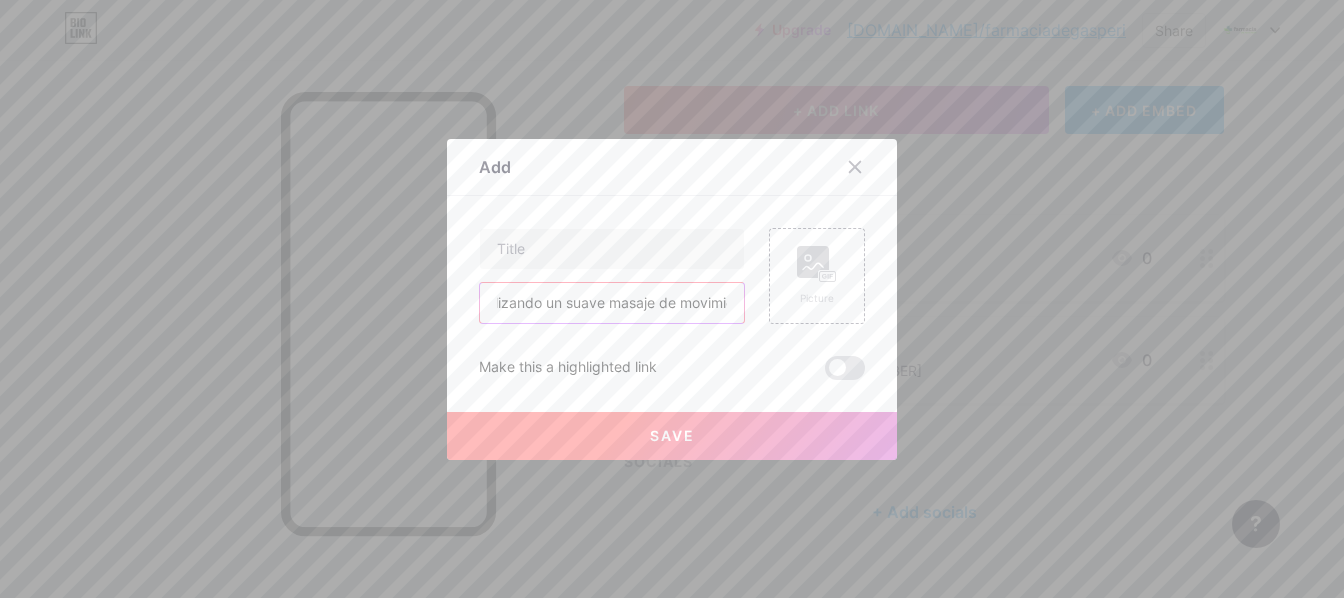 scroll, scrollTop: 0, scrollLeft: 1739, axis: horizontal 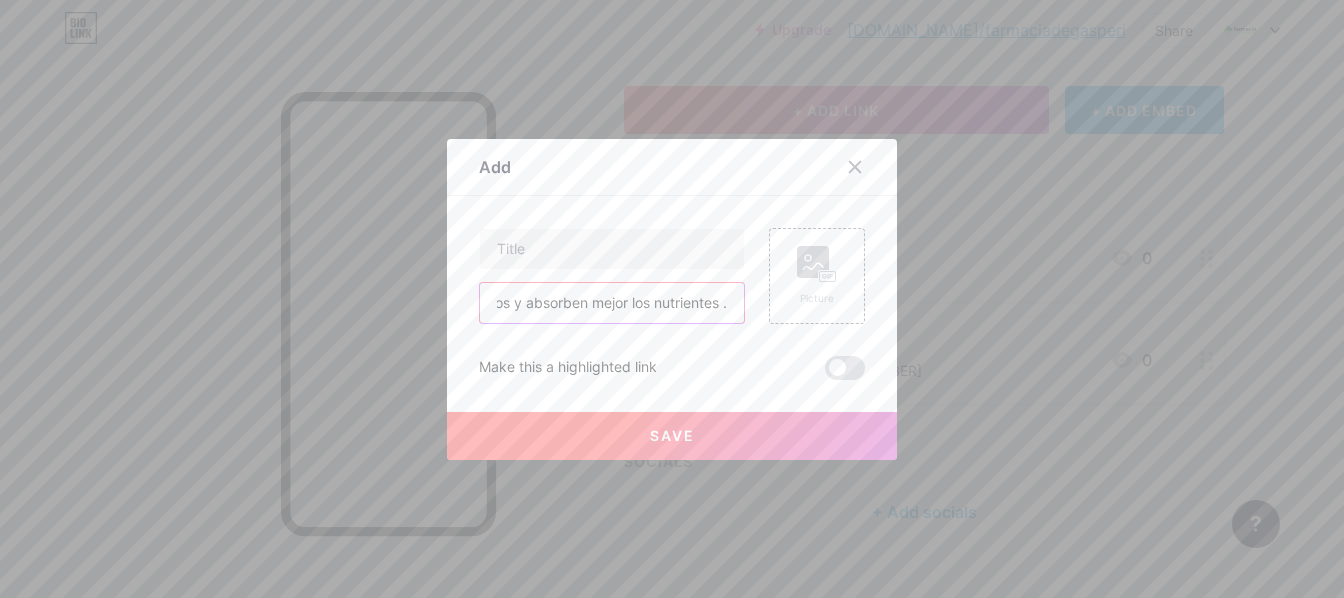 drag, startPoint x: 483, startPoint y: 302, endPoint x: 1032, endPoint y: 454, distance: 569.6534 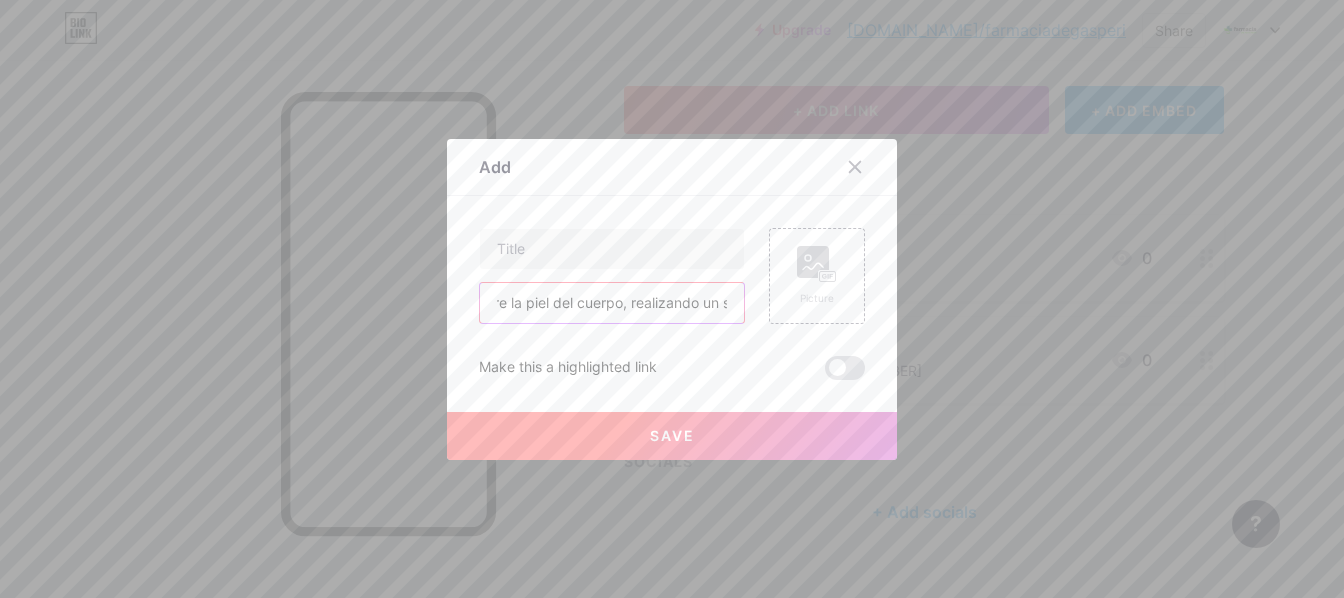 scroll, scrollTop: 0, scrollLeft: 0, axis: both 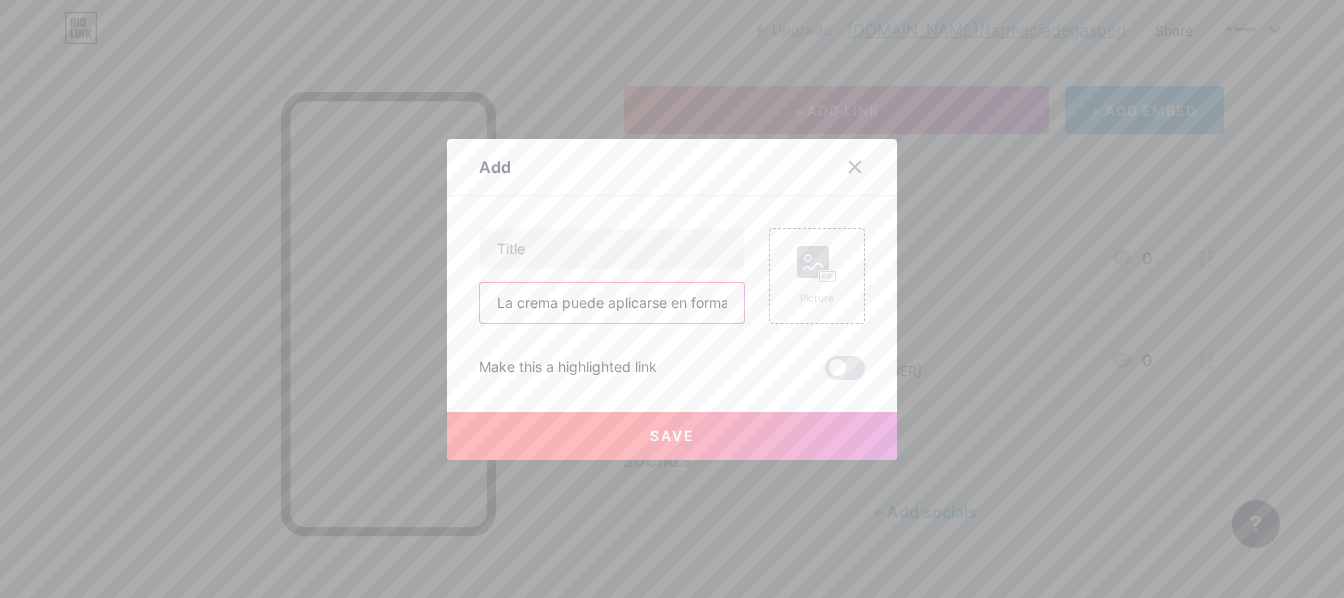 drag, startPoint x: 722, startPoint y: 305, endPoint x: 181, endPoint y: 238, distance: 545.133 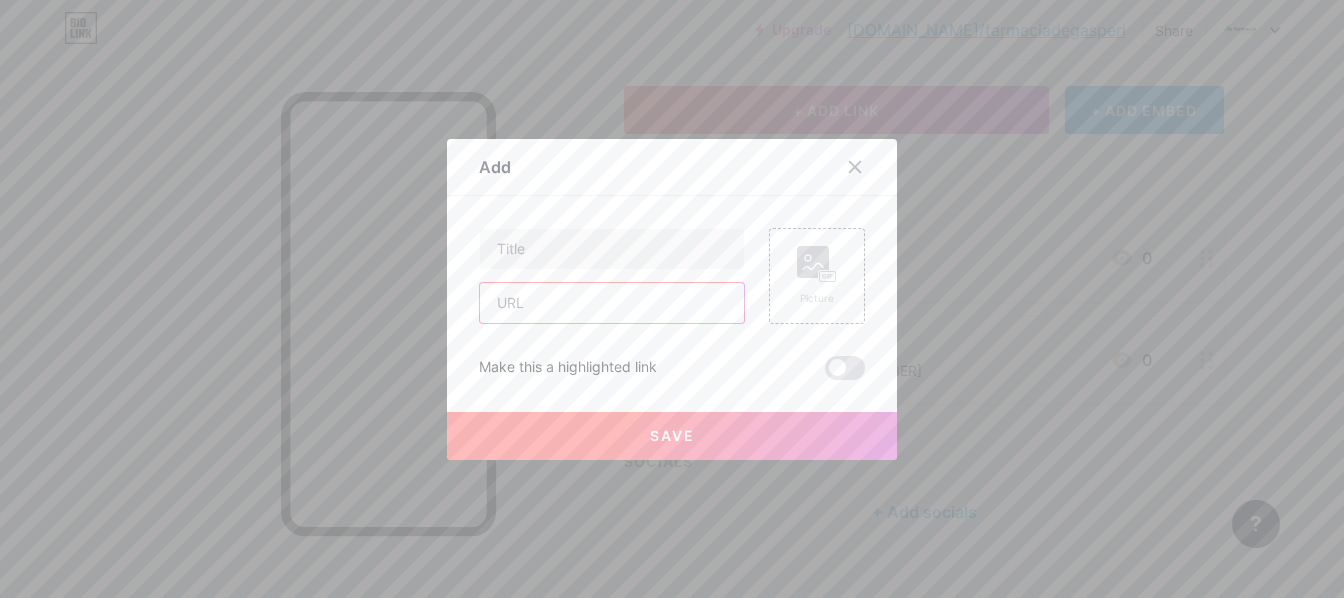 paste on "https://drive.google.com/drive/folders/1OLxnD-sTFg5N_MqQE4LDXB-zhoSy45Vt?fbclid=PAZXh0bgNhZW0CMTEAAaeqL1nKjsSbIG_MKRMrSStPS_gRY3KWHqfuwFNTxWLFtTlbhI62A1IHRZDx6w_aem_a77eMDAjXohp_TuMkVTBhA" 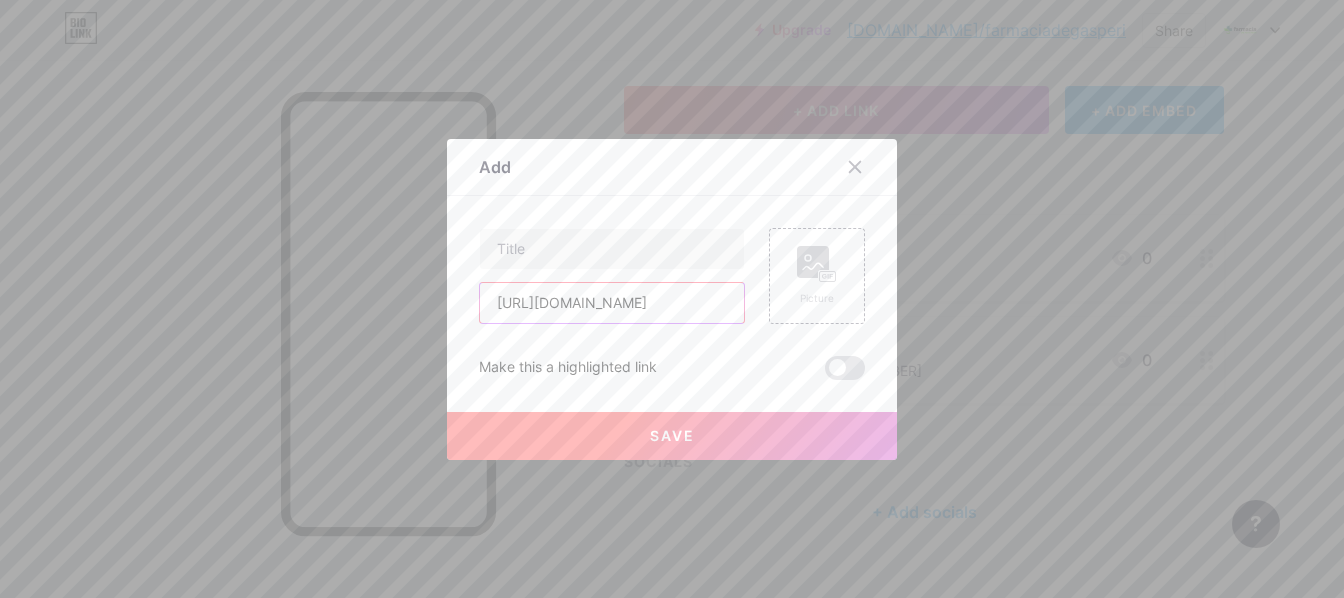scroll, scrollTop: 0, scrollLeft: 1269, axis: horizontal 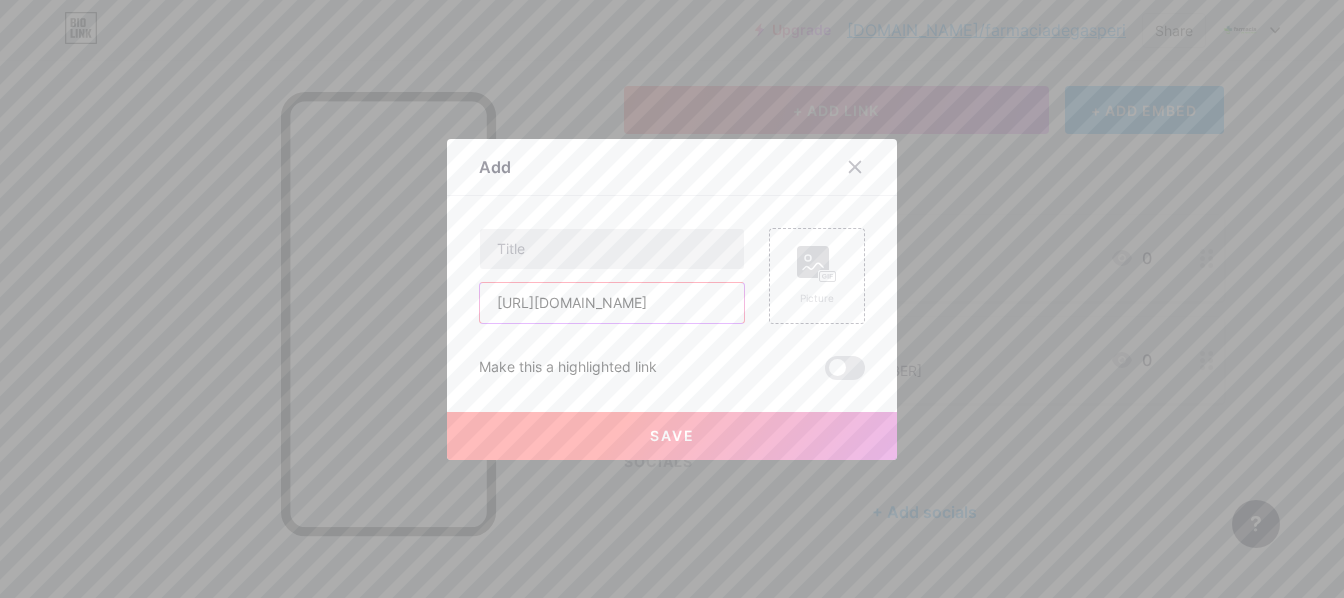 type on "https://drive.google.com/drive/folders/1OLxnD-sTFg5N_MqQE4LDXB-zhoSy45Vt?fbclid=PAZXh0bgNhZW0CMTEAAaeqL1nKjsSbIG_MKRMrSStPS_gRY3KWHqfuwFNTxWLFtTlbhI62A1IHRZDx6w_aem_a77eMDAjXohp_TuMkVTBhA" 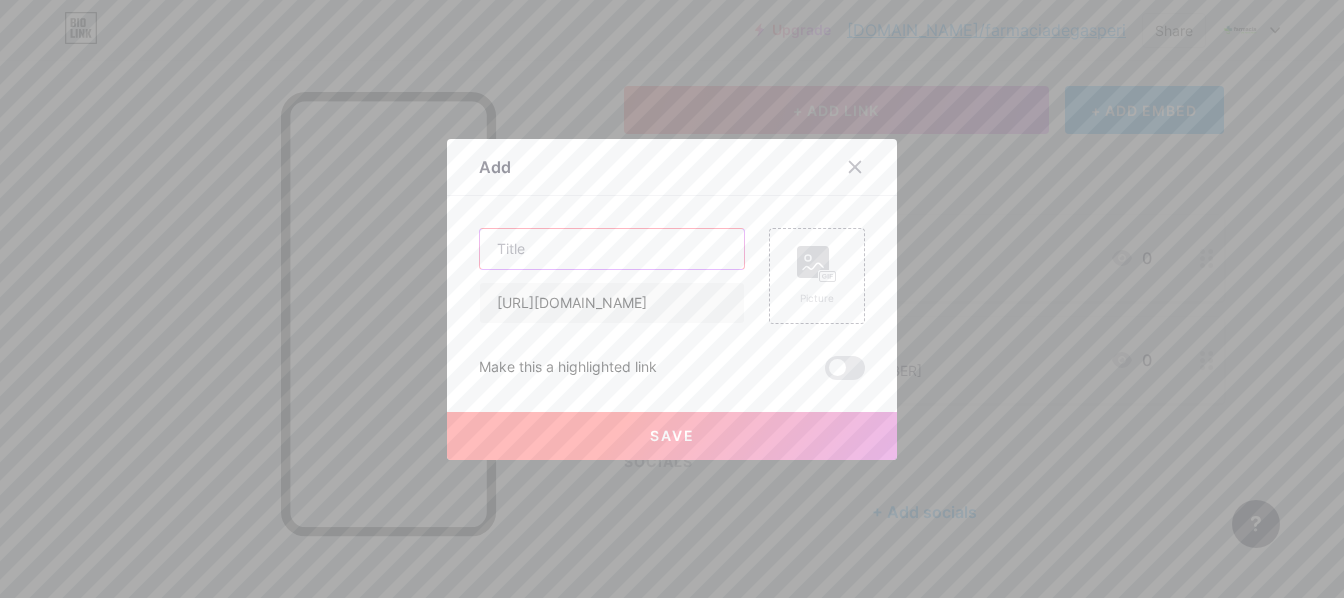 click at bounding box center (612, 249) 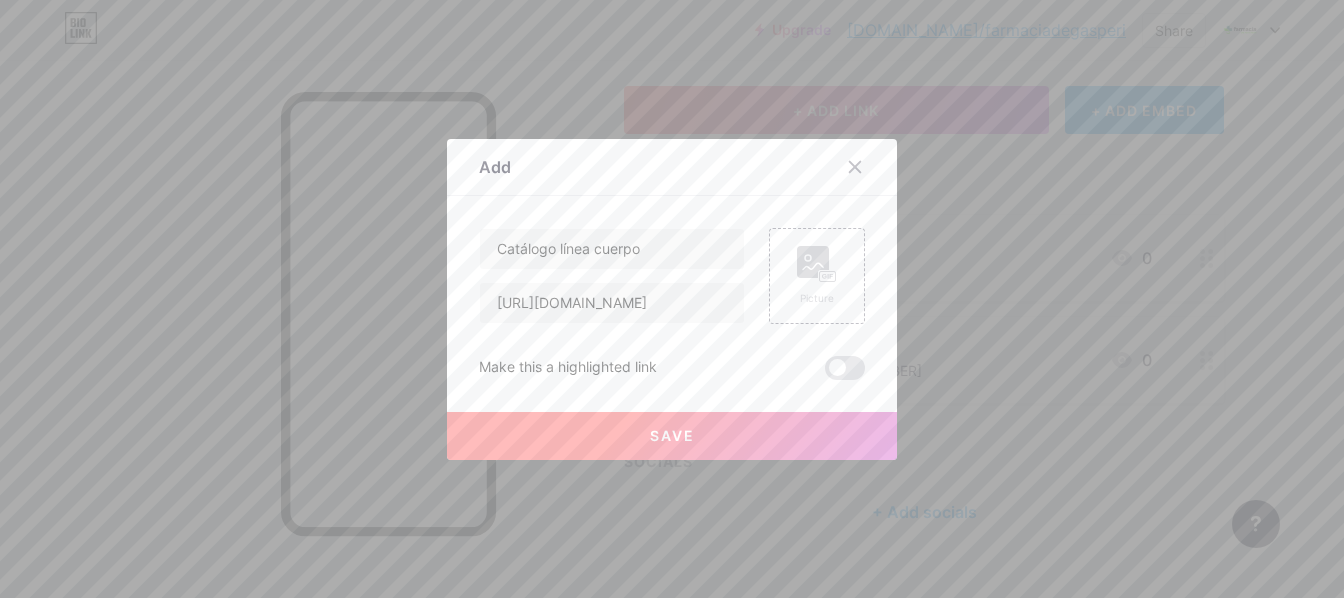 click on "Save" at bounding box center [672, 436] 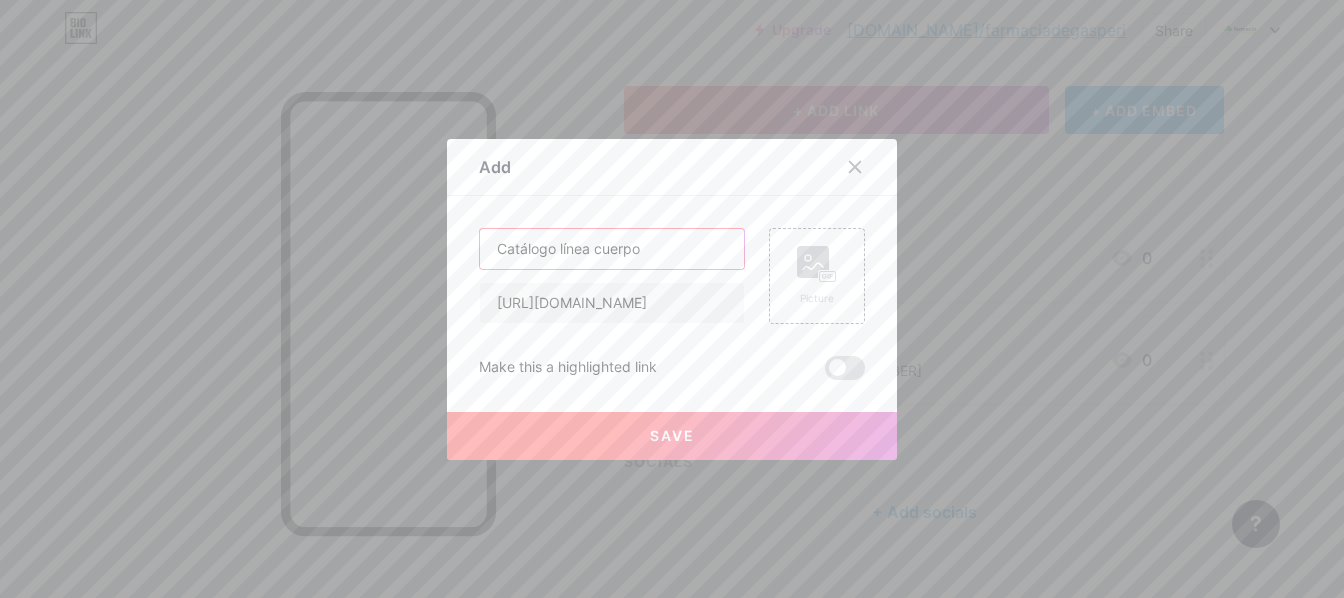 drag, startPoint x: 593, startPoint y: 250, endPoint x: 645, endPoint y: 248, distance: 52.03845 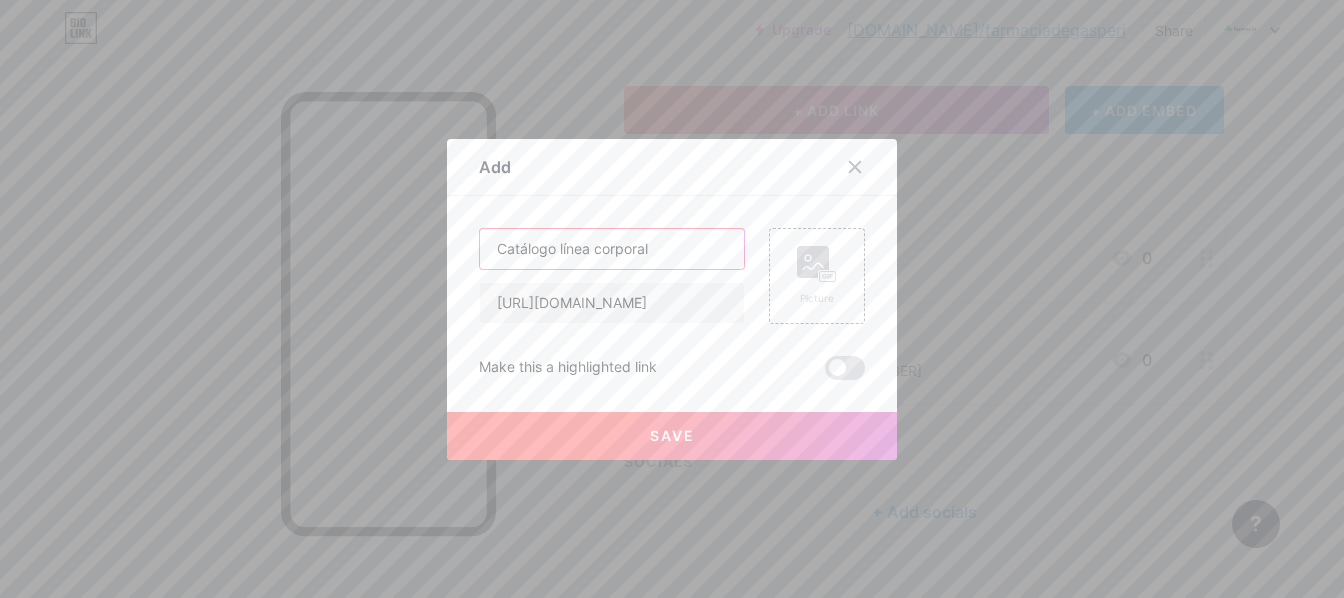 type on "Catálogo línea corporal" 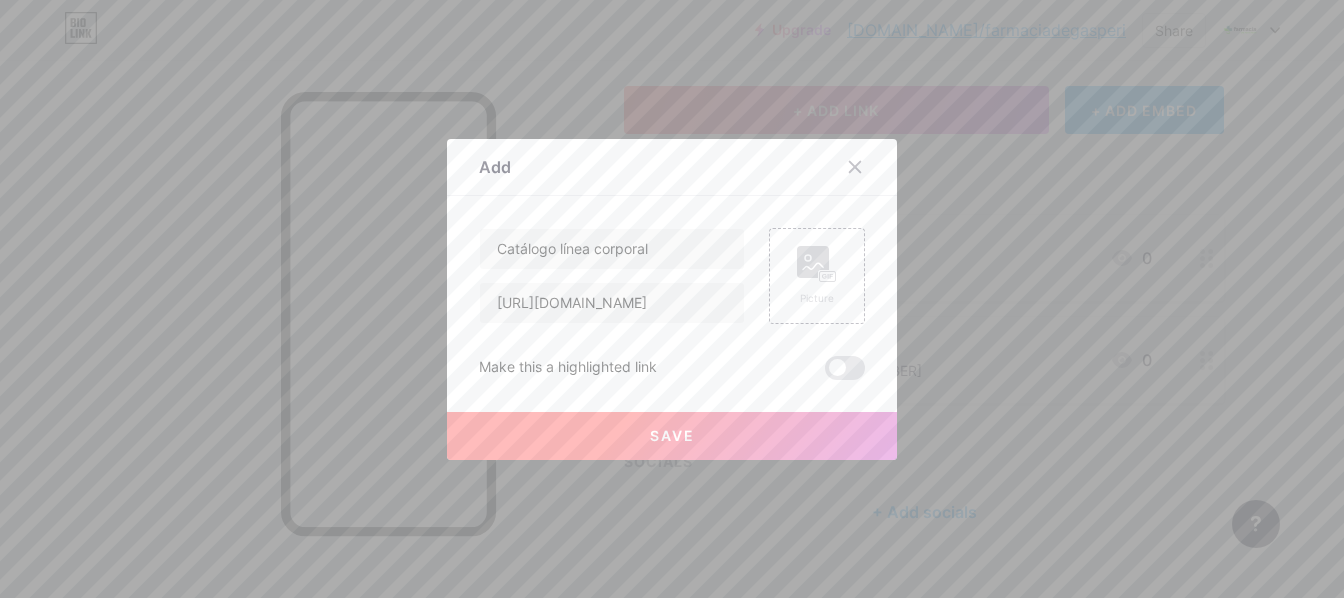 click on "Save" at bounding box center [672, 435] 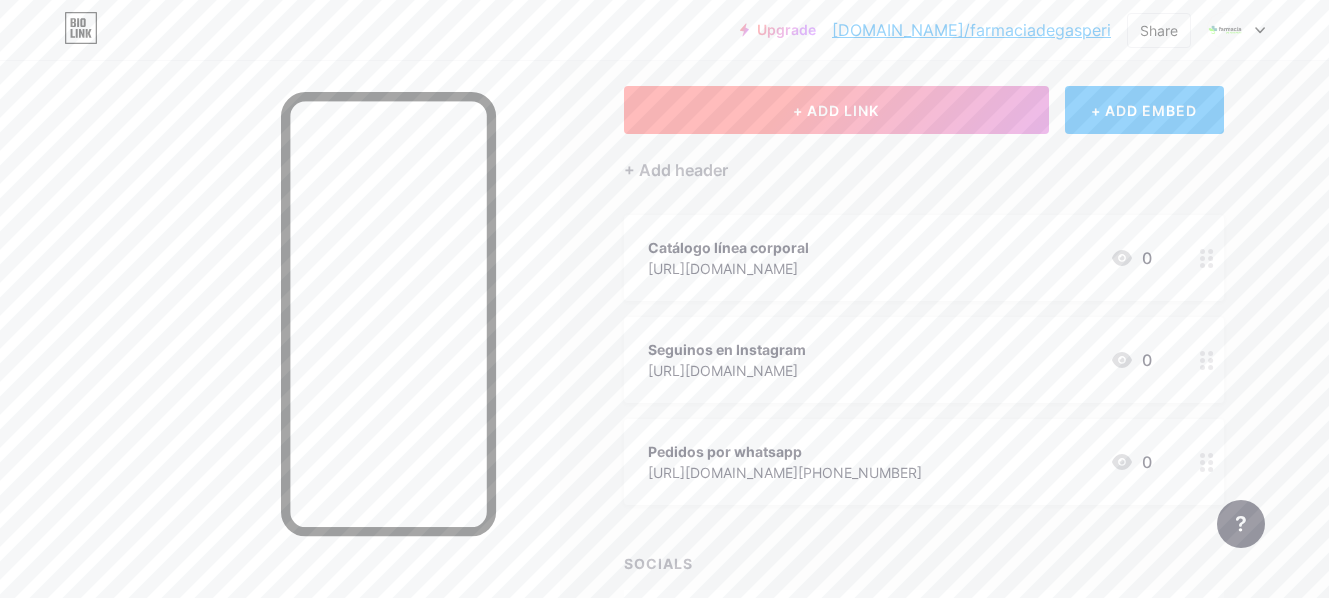 click on "+ ADD LINK" at bounding box center [836, 110] 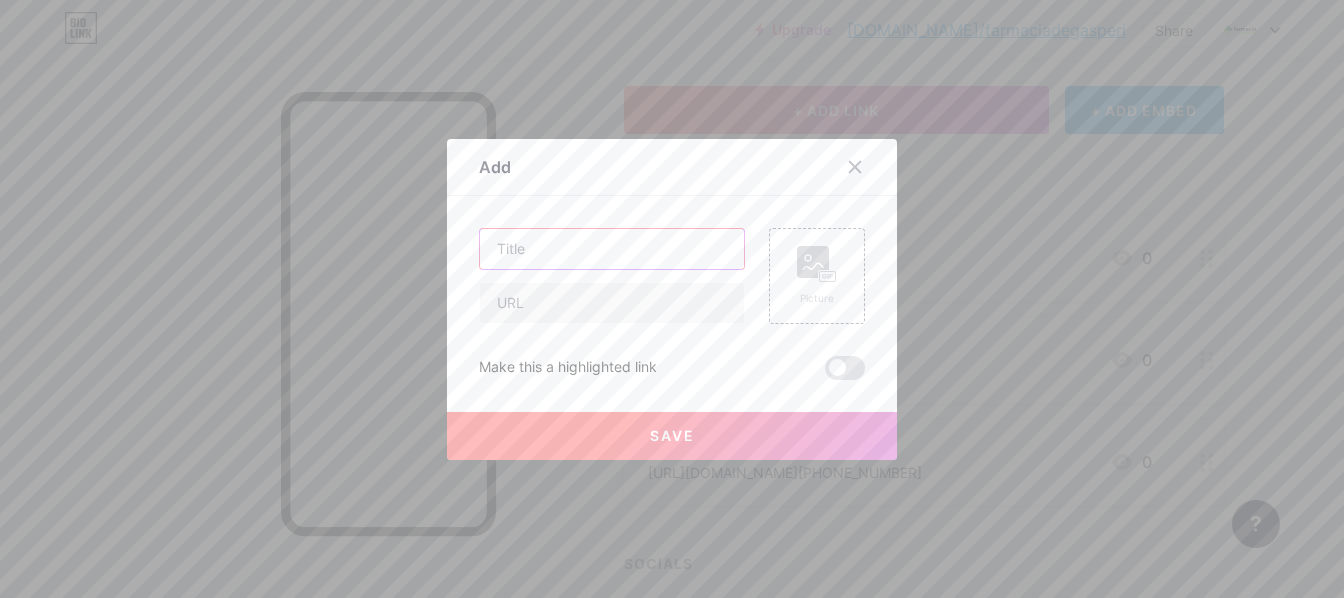 click at bounding box center [612, 249] 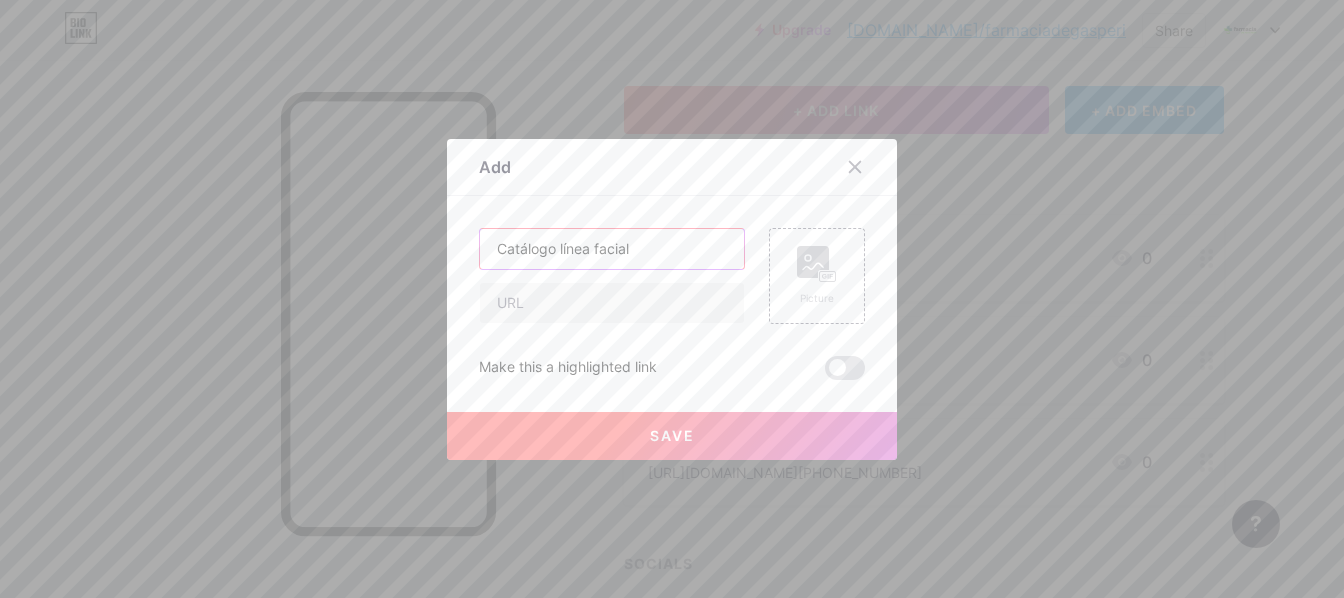 type on "Catálogo línea facial" 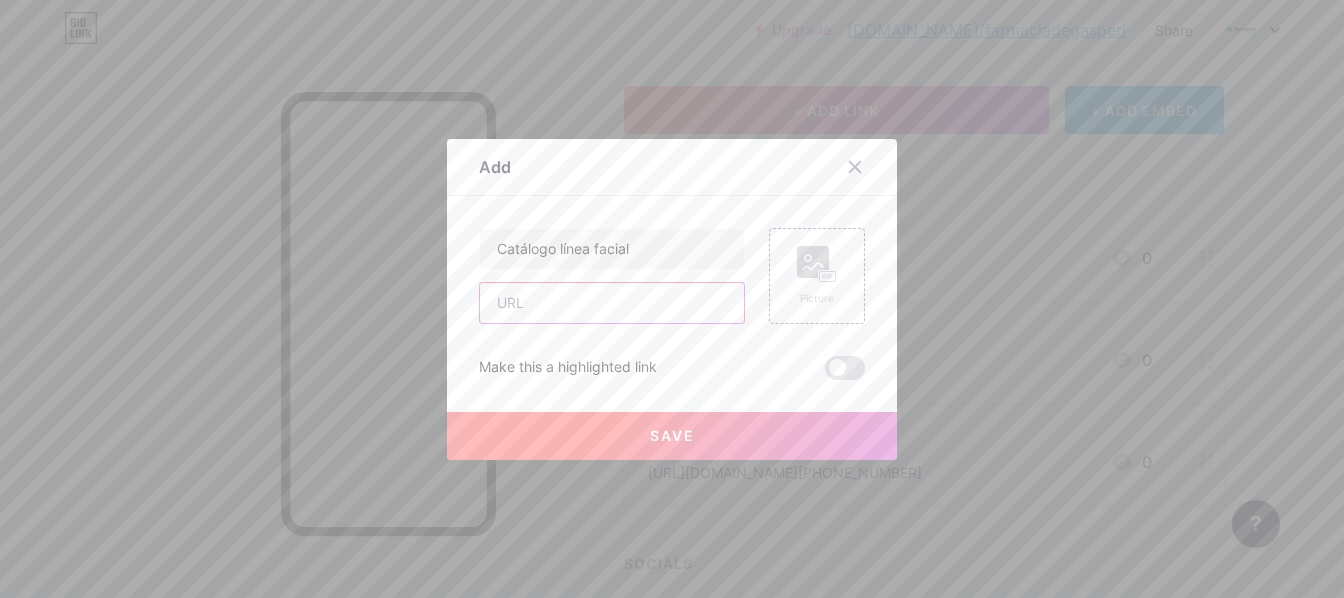 click at bounding box center [612, 303] 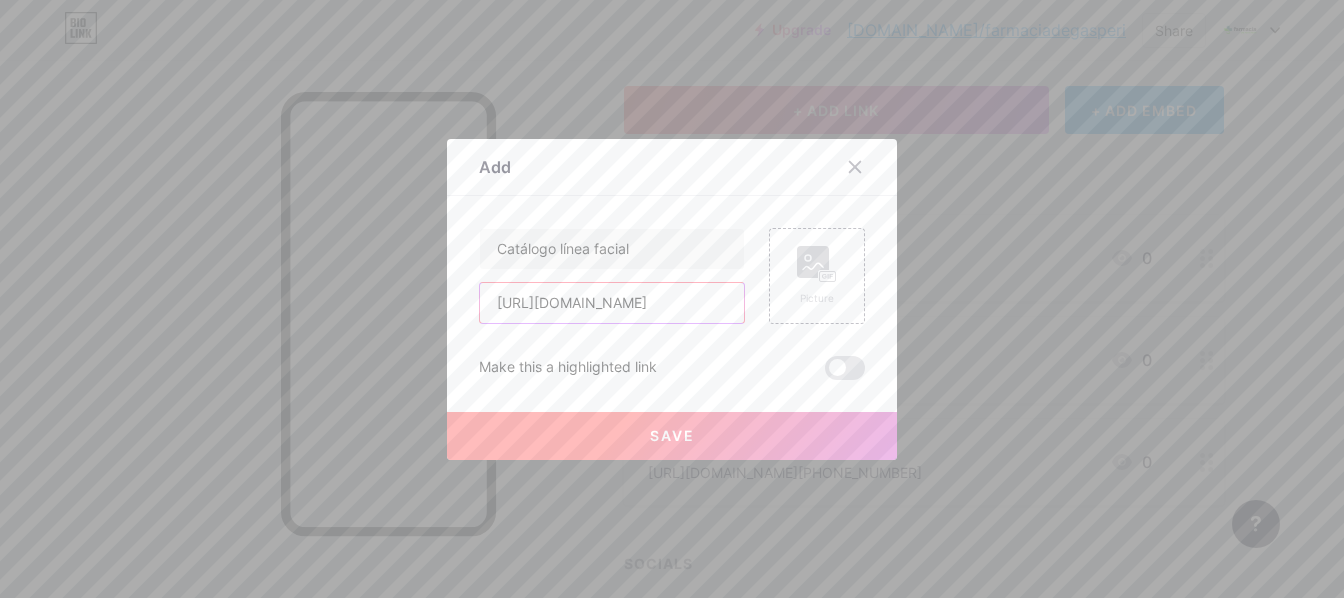 scroll, scrollTop: 0, scrollLeft: 1269, axis: horizontal 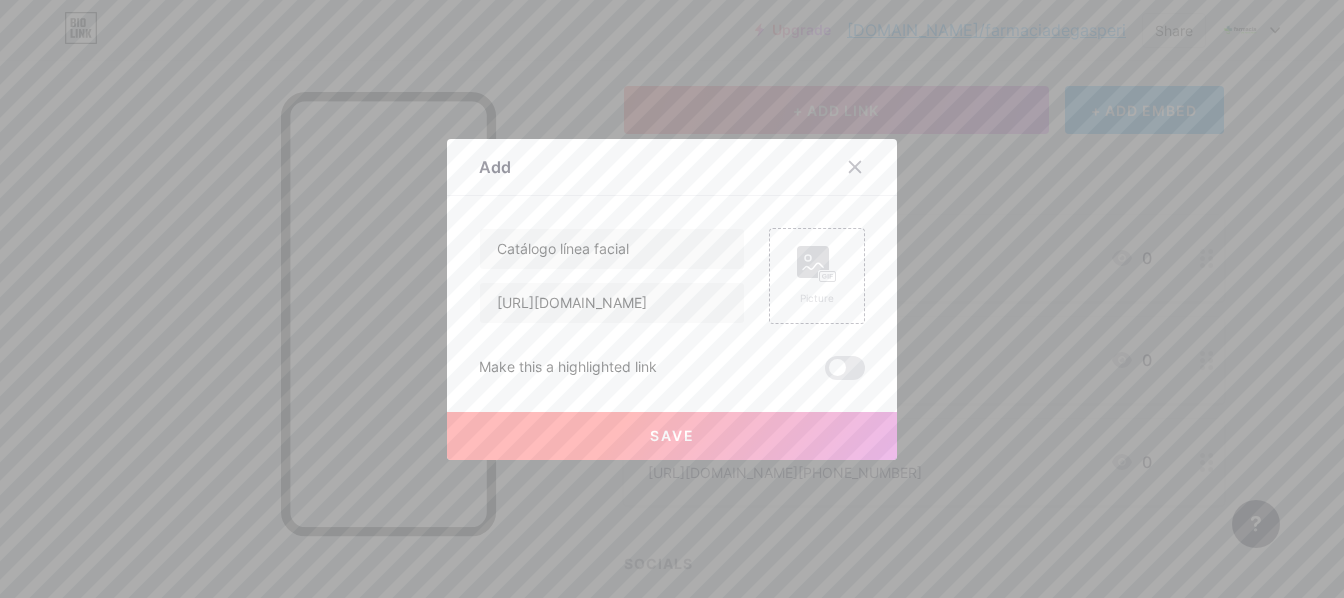 click on "Save" at bounding box center [672, 435] 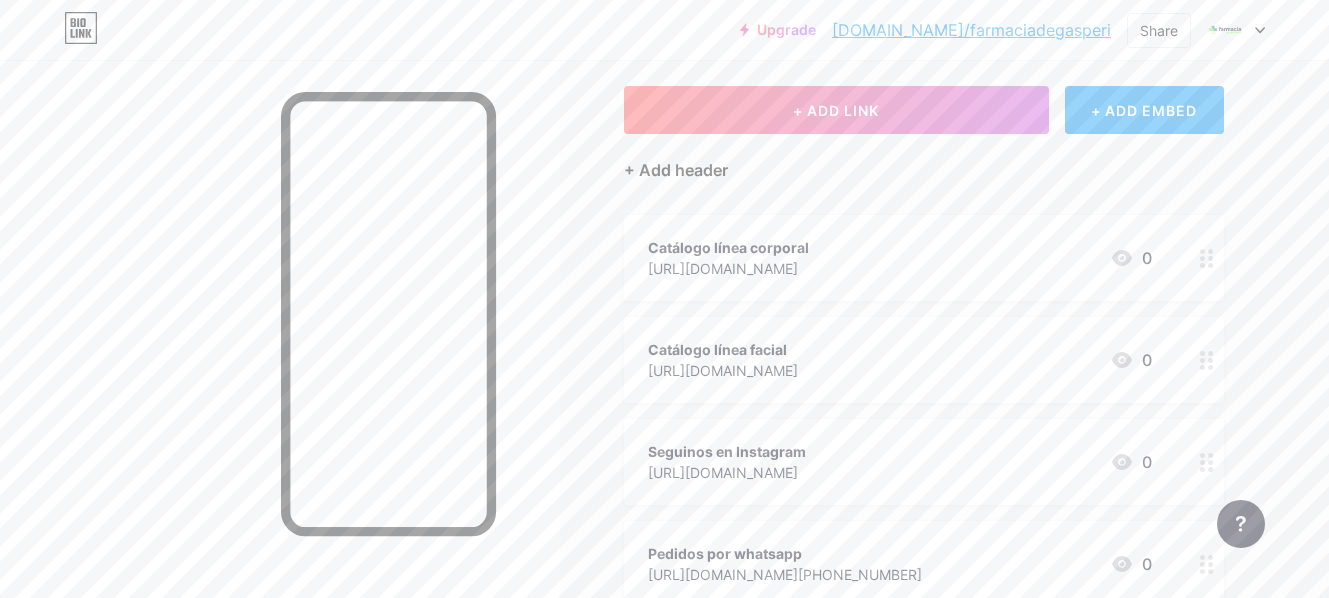 click on "+ Add header" at bounding box center (676, 170) 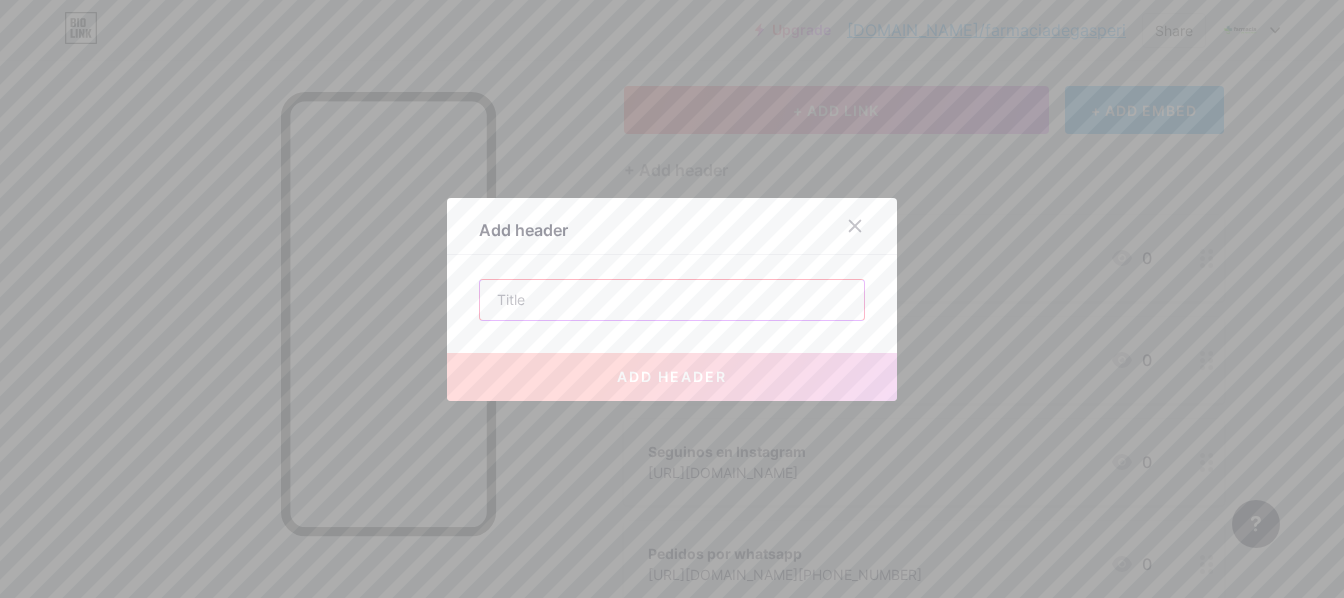 click at bounding box center (672, 300) 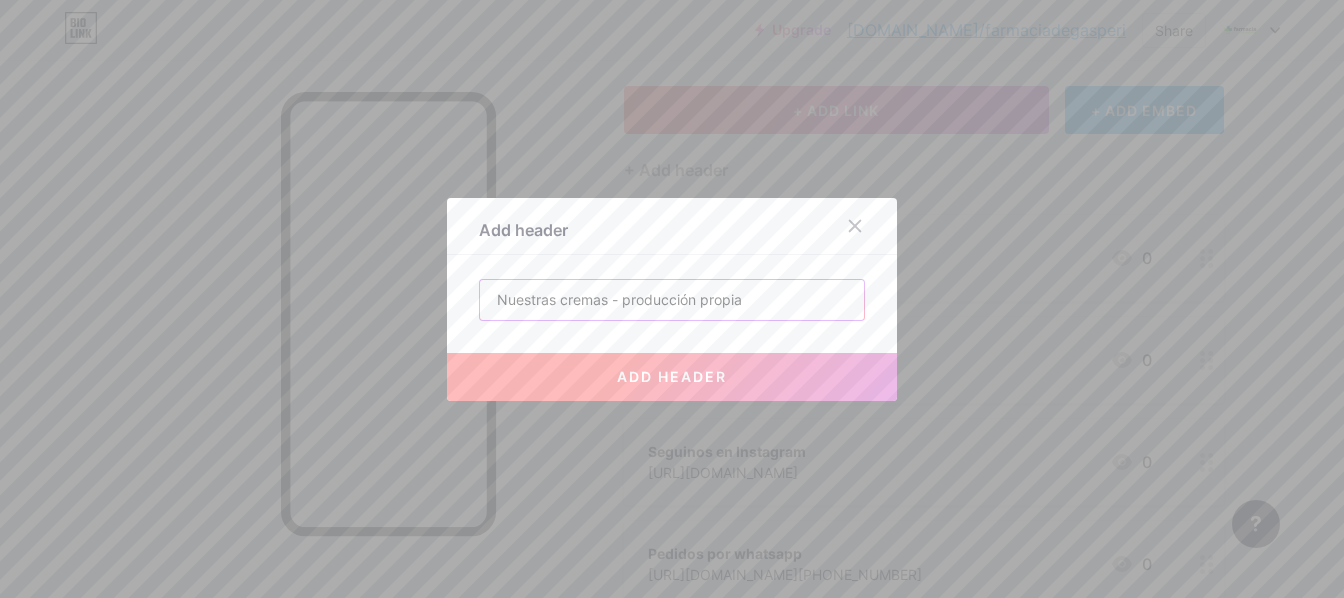 type on "Nuestras cremas - producción propia" 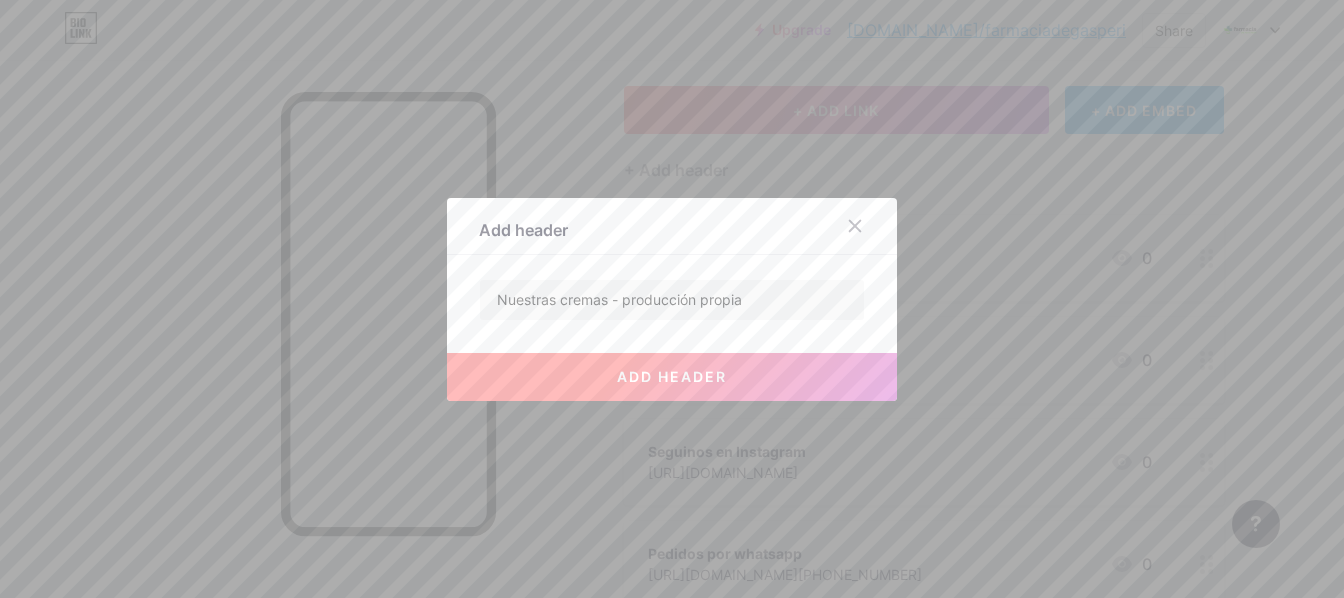 click on "add header" at bounding box center (672, 376) 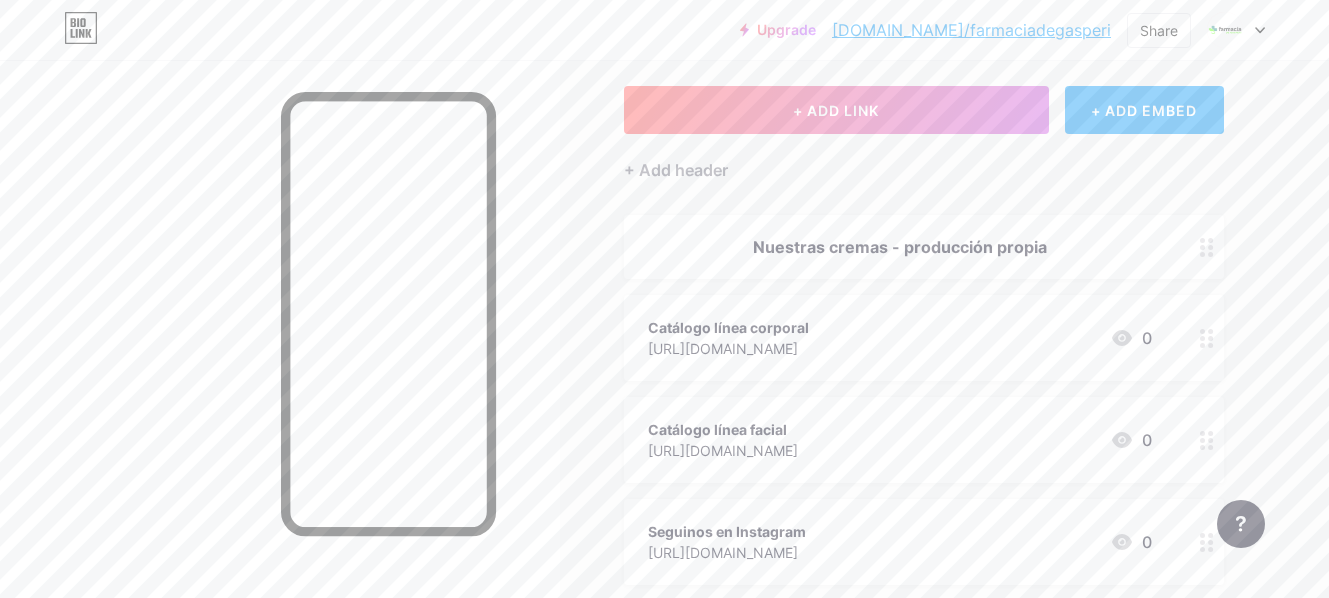 click at bounding box center [1207, 247] 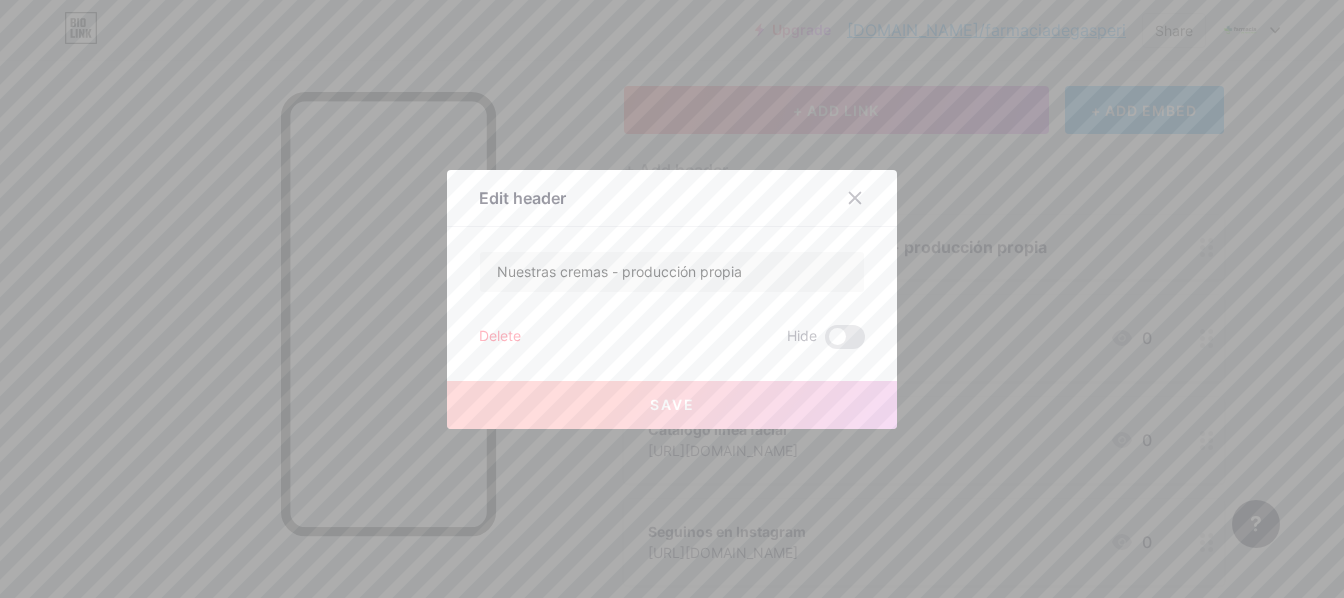 click on "Delete" at bounding box center [500, 337] 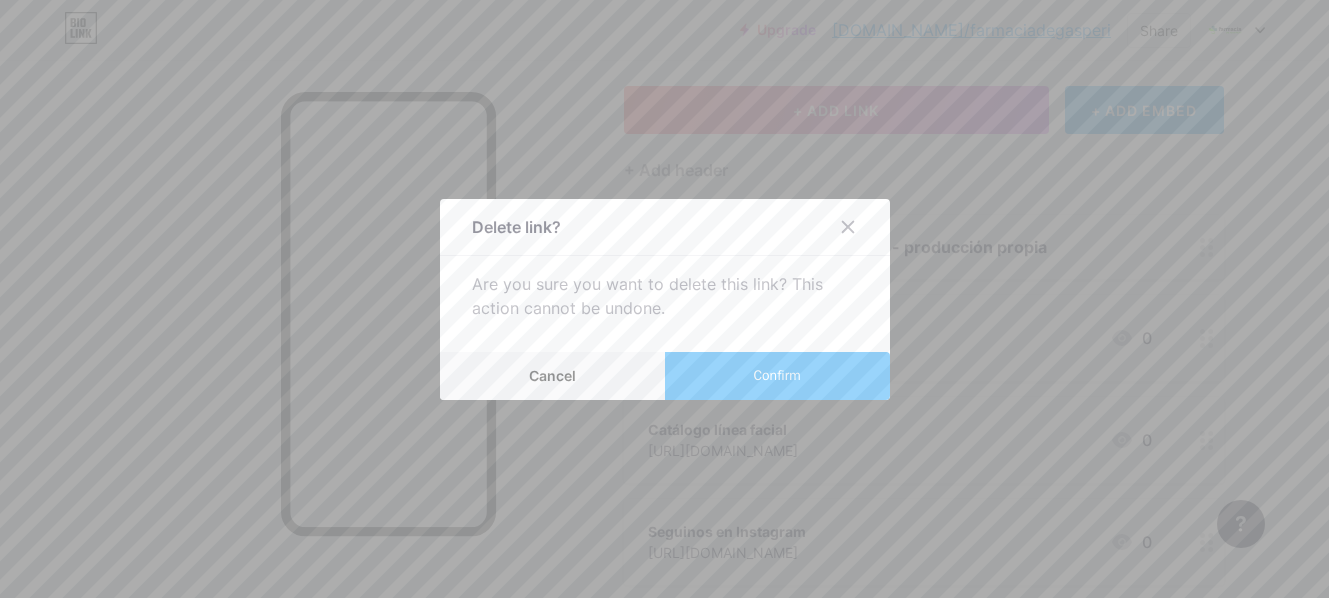 click on "Confirm" at bounding box center [776, 375] 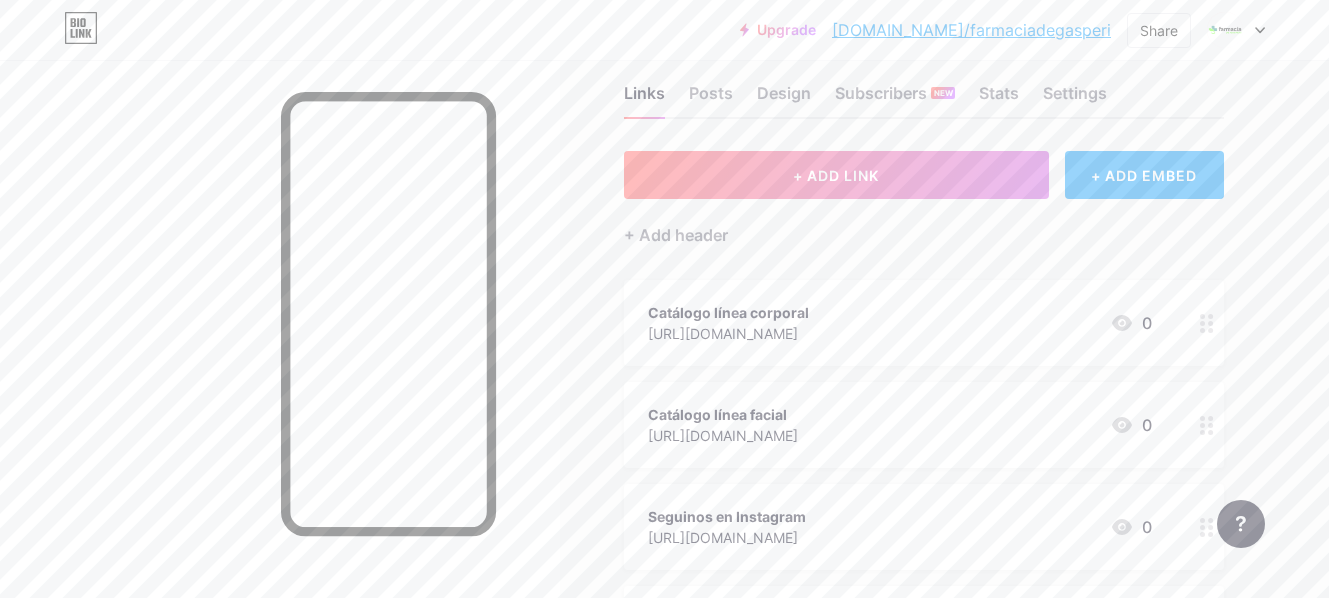 scroll, scrollTop: 0, scrollLeft: 0, axis: both 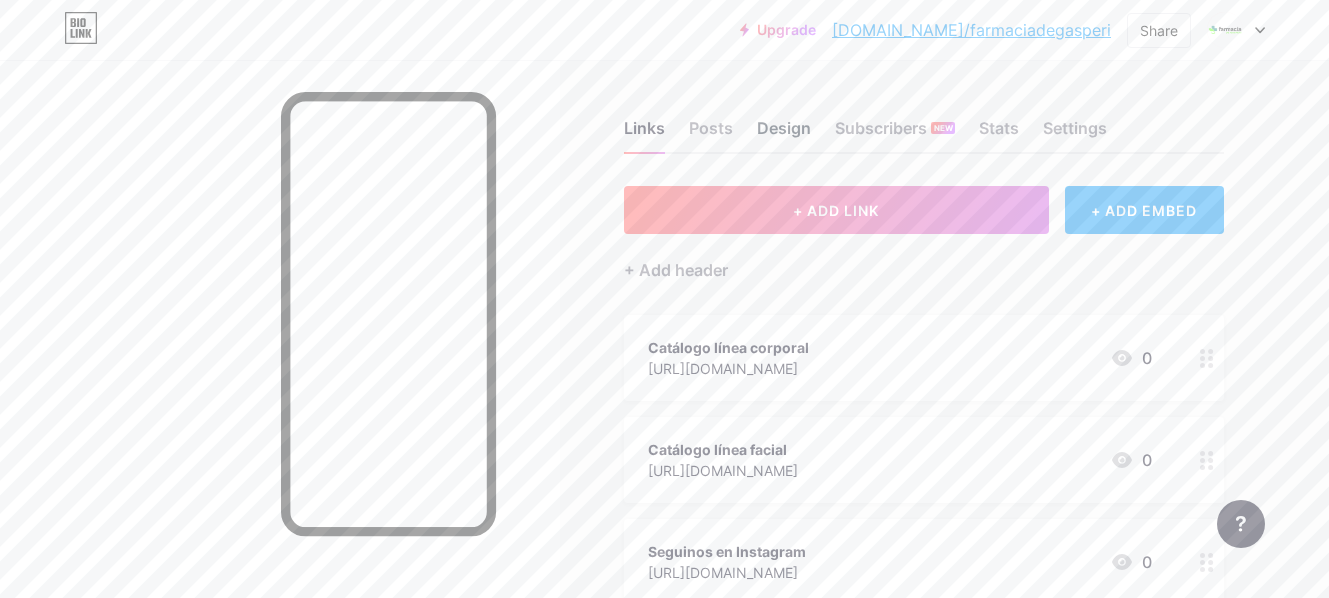 click on "Design" at bounding box center [784, 134] 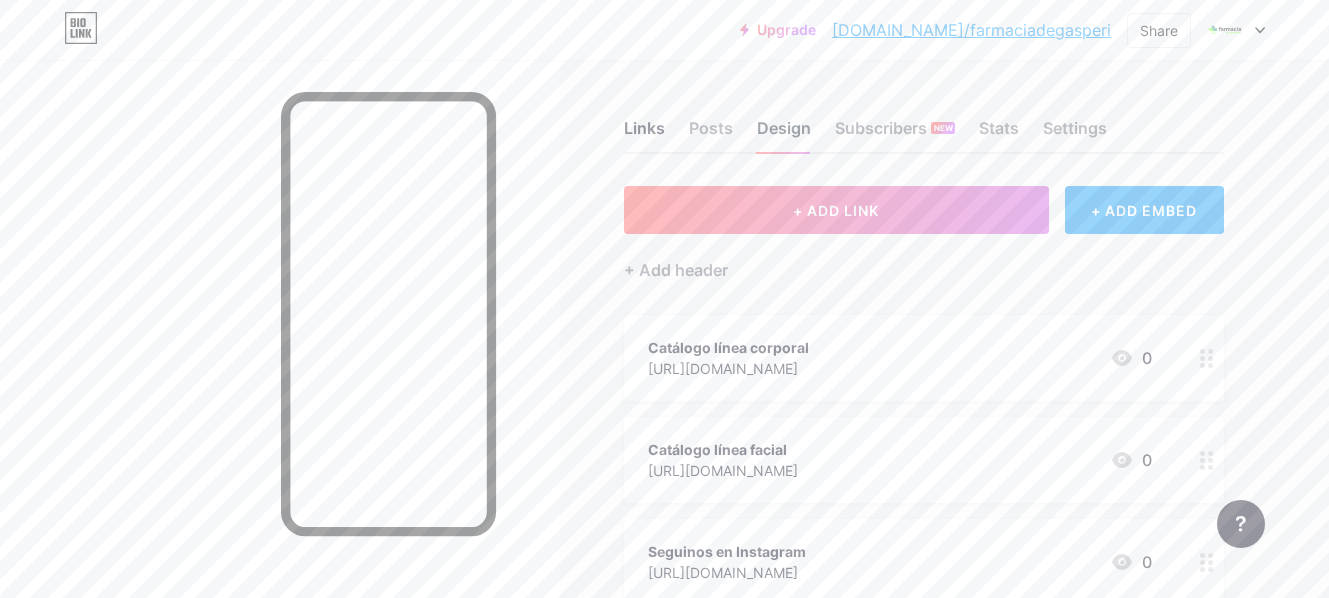 click on "Design" at bounding box center [784, 134] 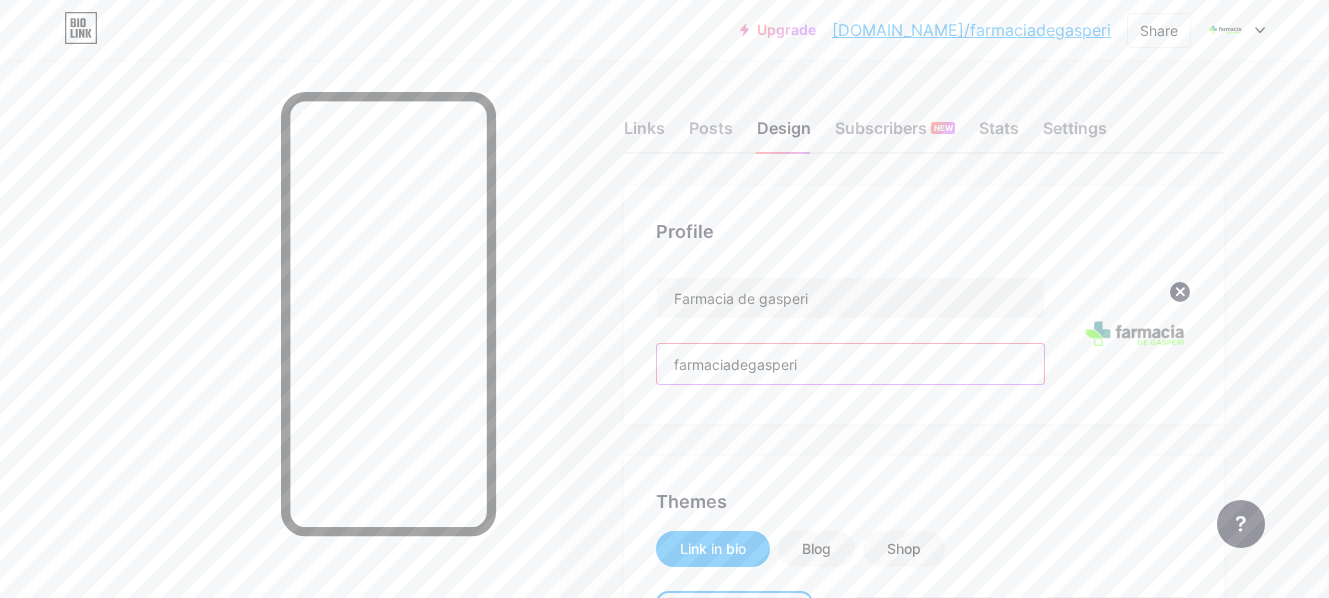 drag, startPoint x: 826, startPoint y: 370, endPoint x: 633, endPoint y: 357, distance: 193.43733 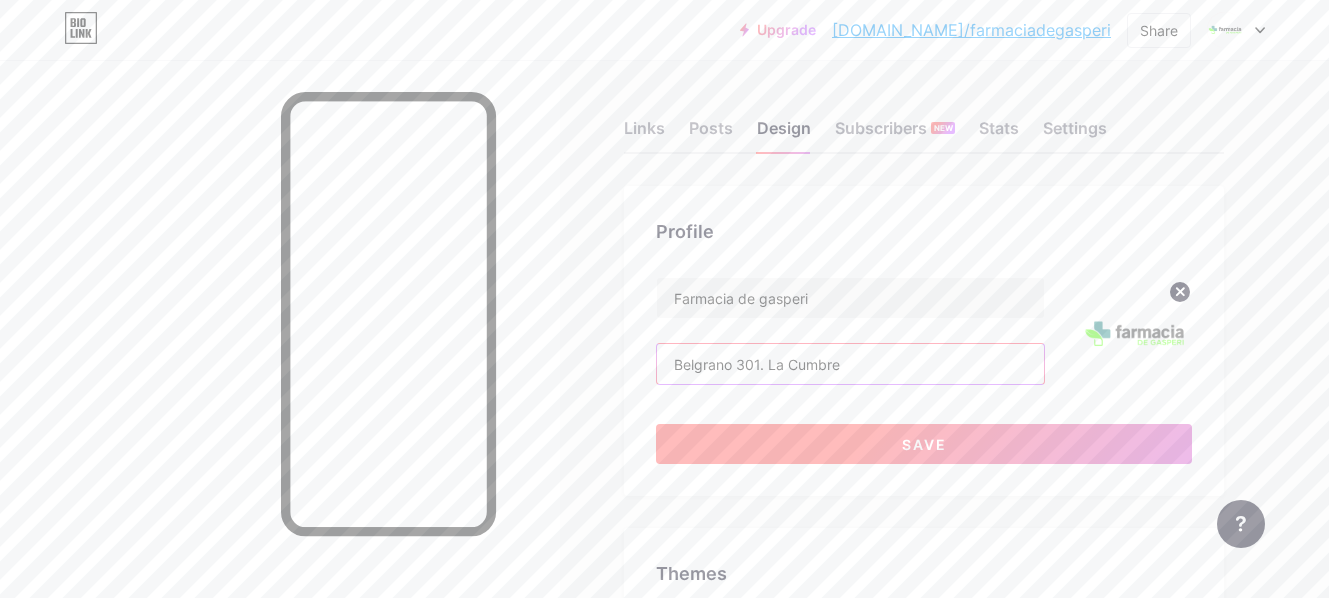 type on "Belgrano 301. La Cumbre" 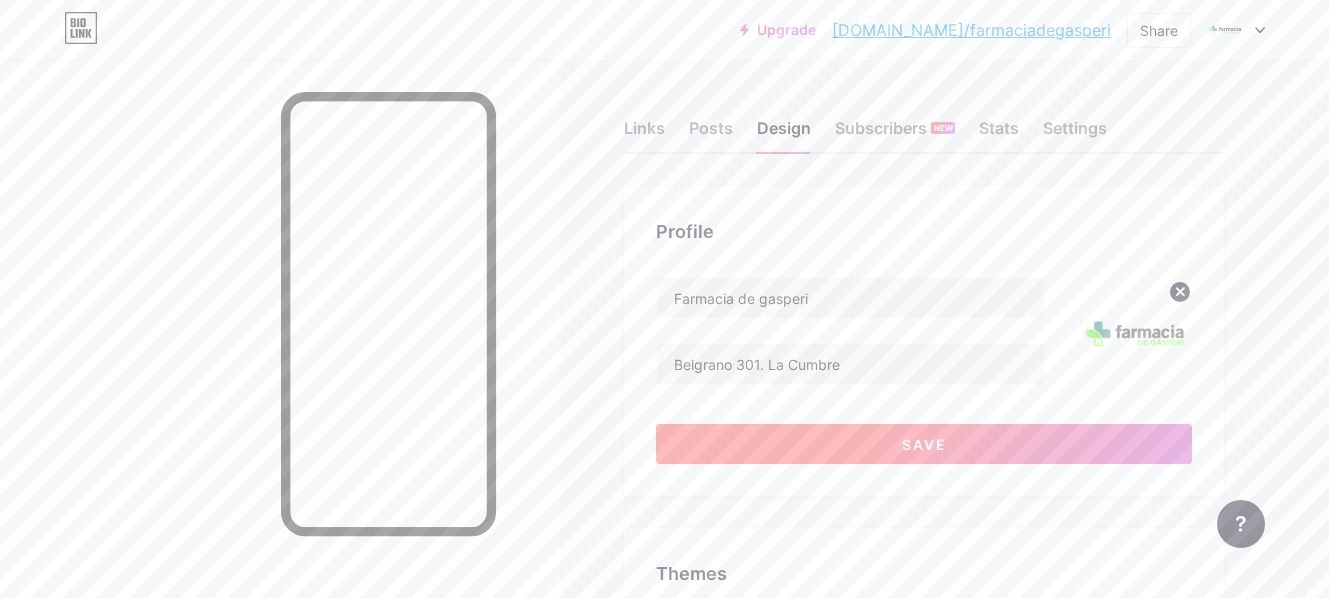 click on "Save" at bounding box center [924, 444] 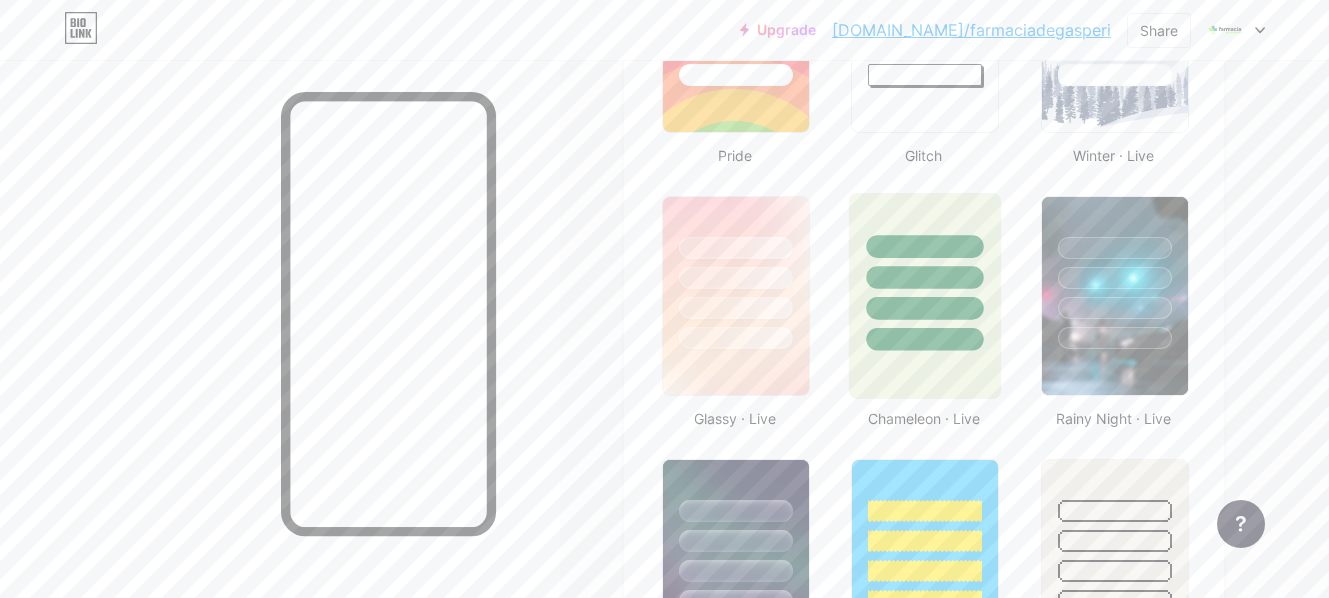scroll, scrollTop: 1000, scrollLeft: 0, axis: vertical 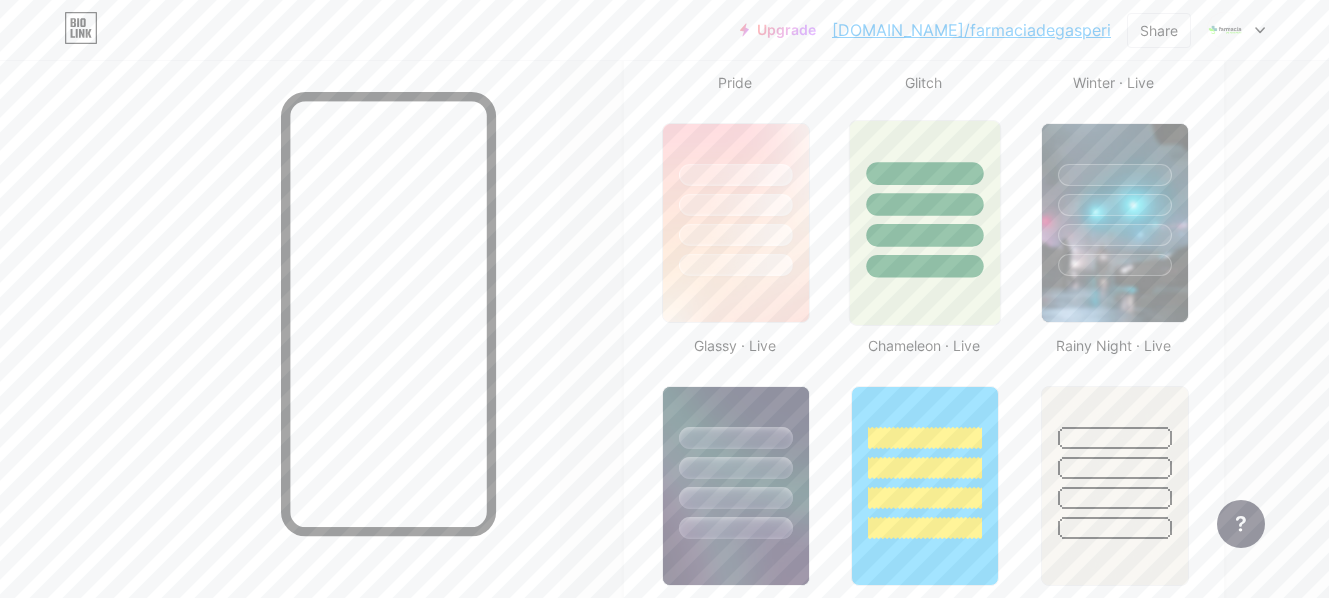 click at bounding box center [925, 223] 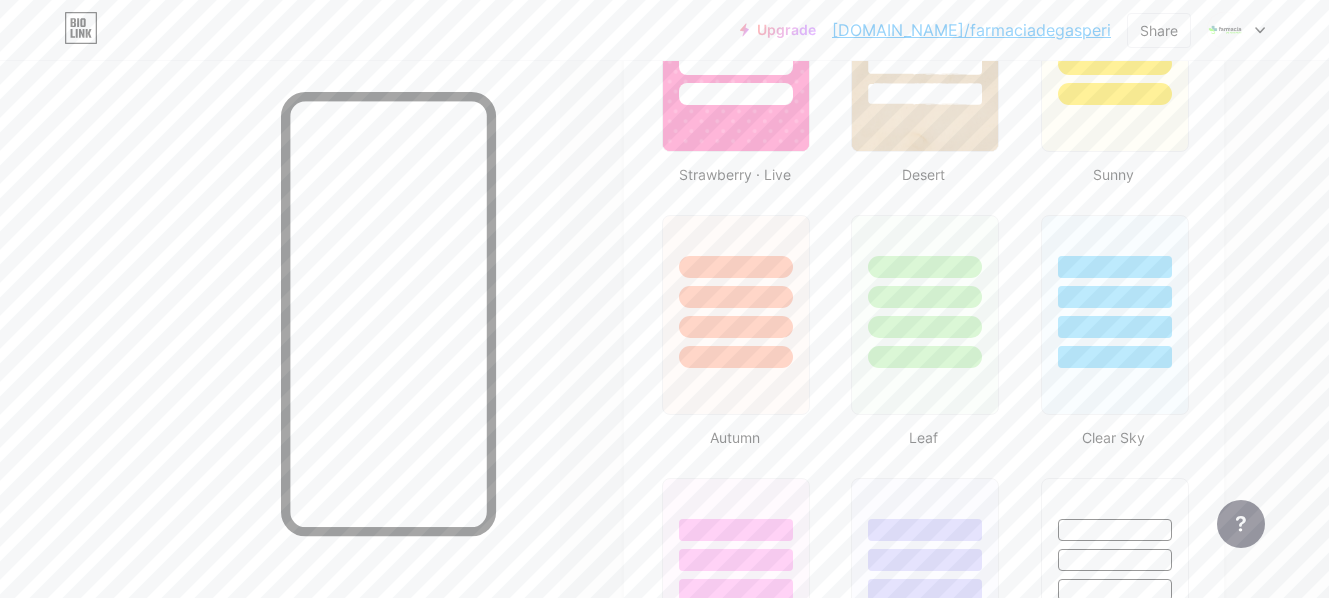 scroll, scrollTop: 1600, scrollLeft: 0, axis: vertical 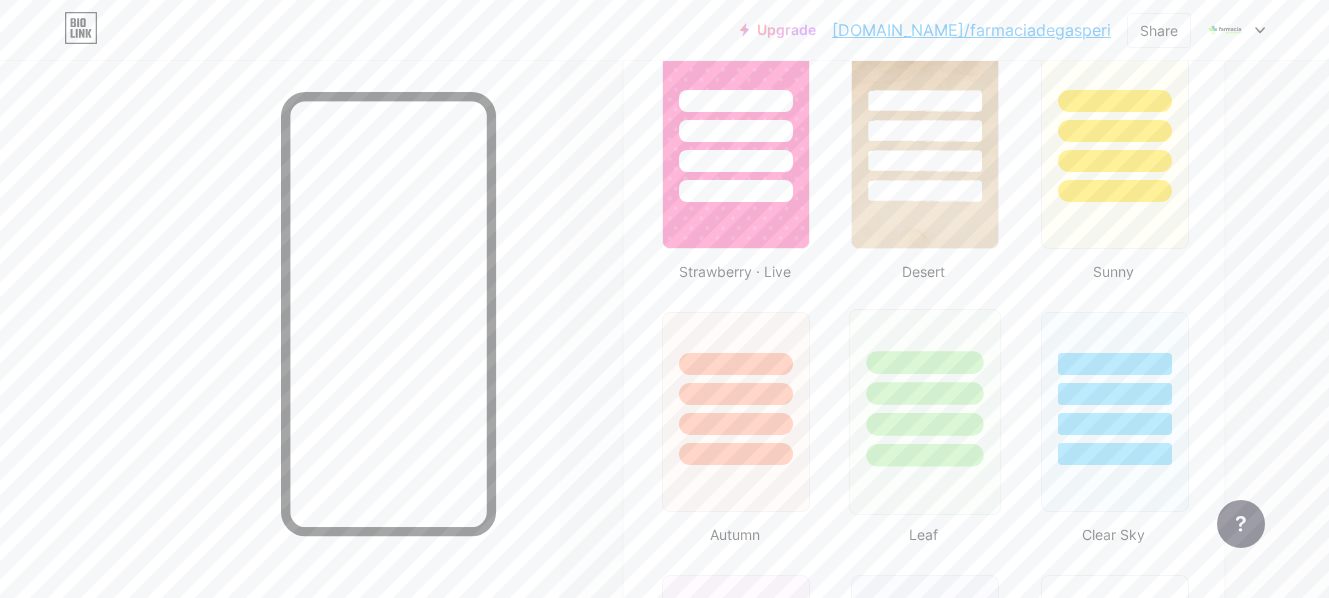click at bounding box center [925, 393] 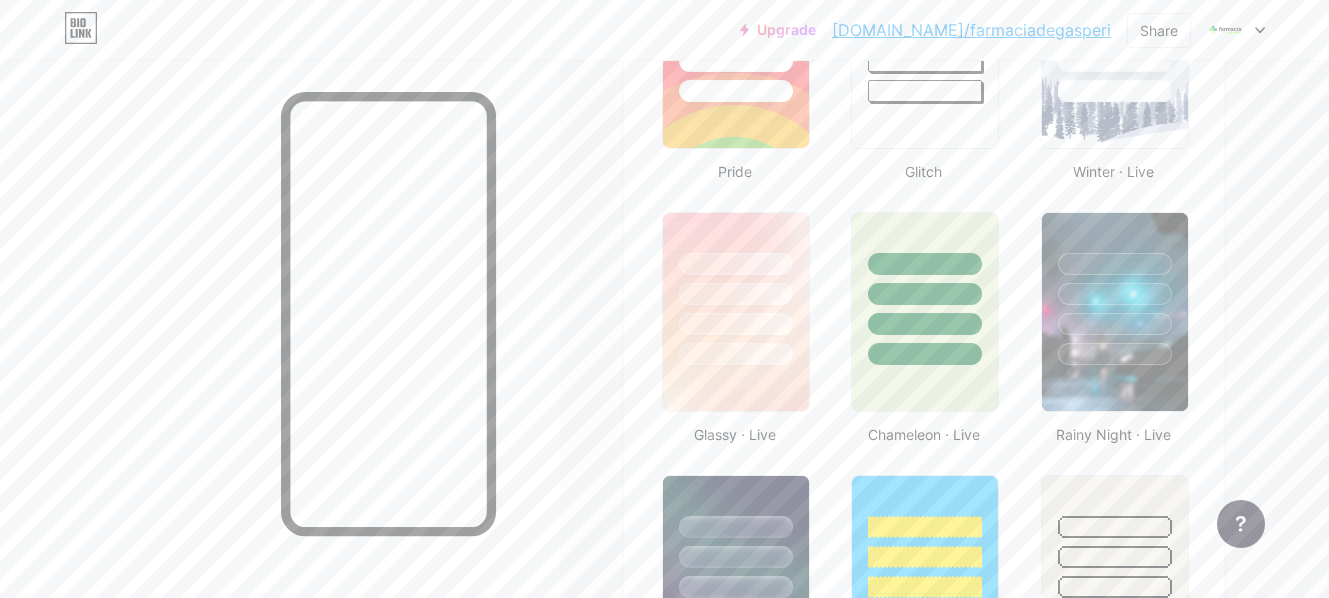 scroll, scrollTop: 900, scrollLeft: 0, axis: vertical 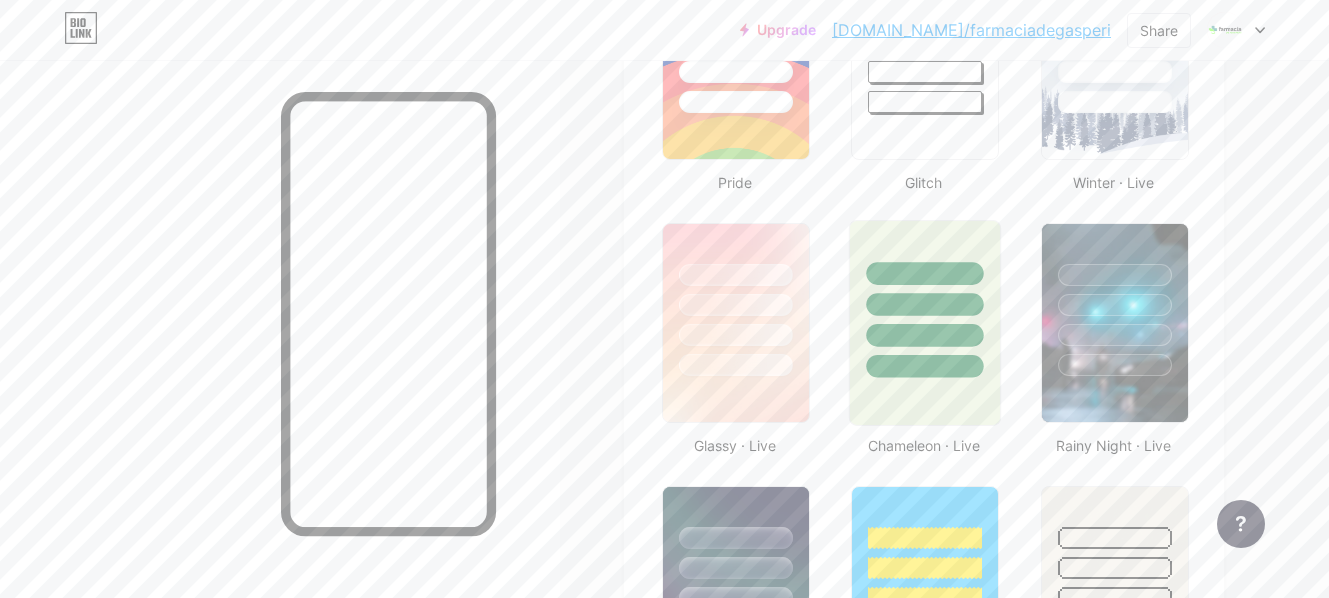 click at bounding box center (925, 335) 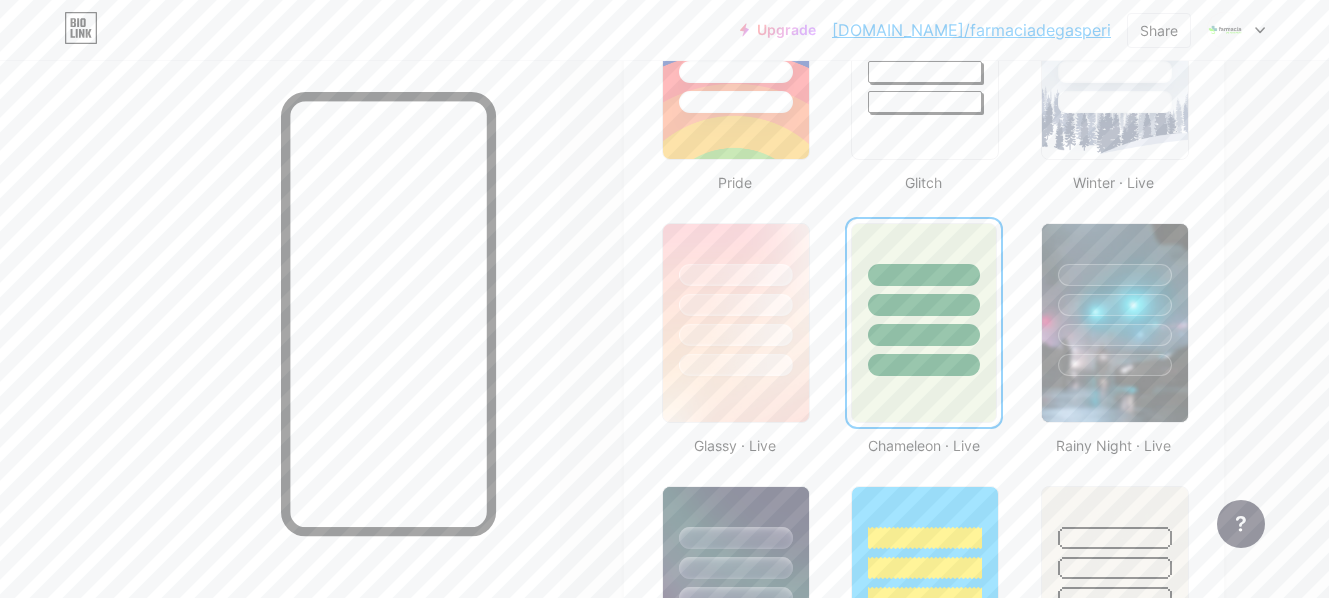 click at bounding box center [923, 300] 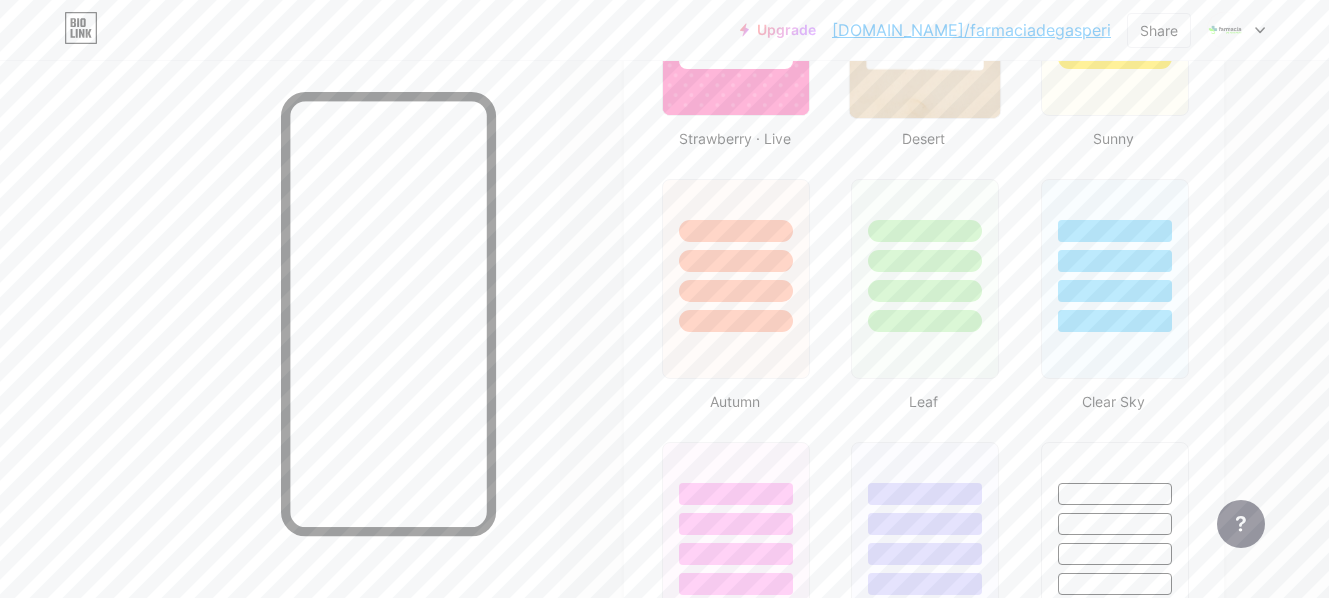 scroll, scrollTop: 1800, scrollLeft: 0, axis: vertical 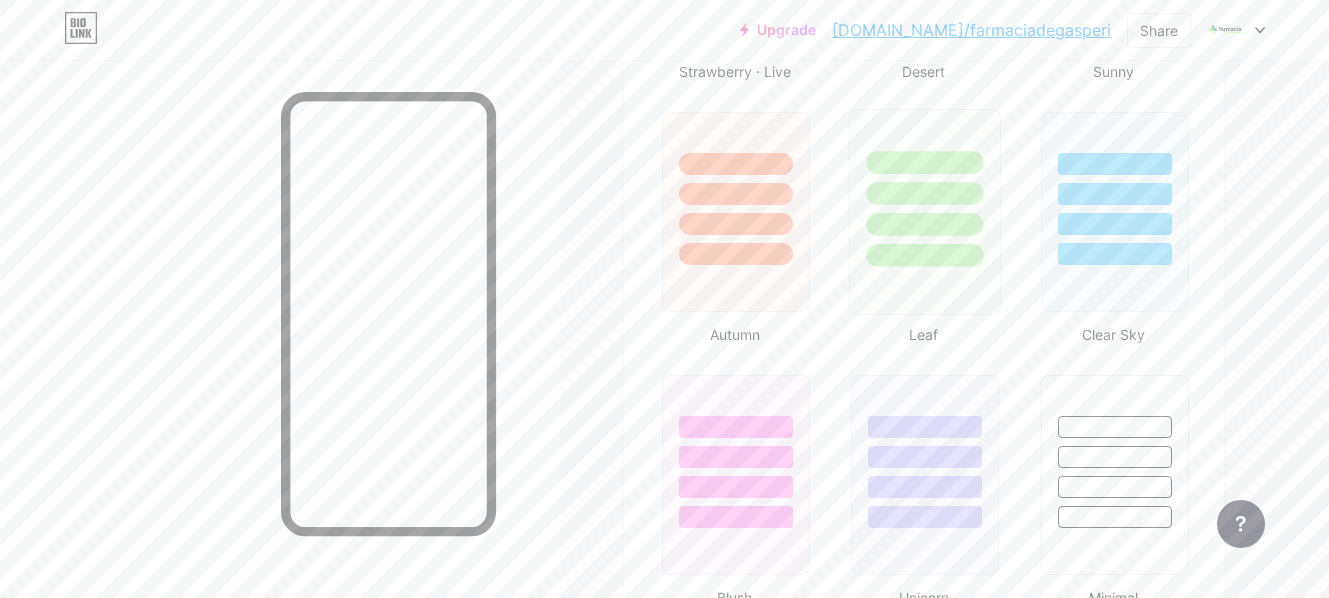 click at bounding box center (925, 212) 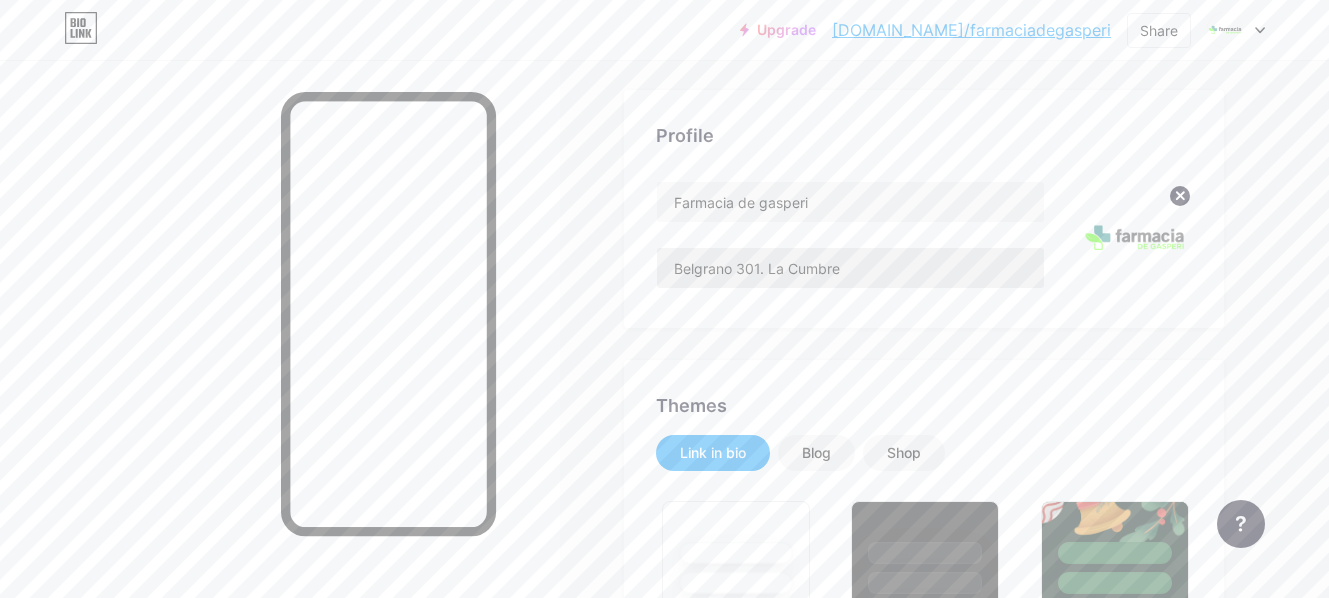 scroll, scrollTop: 0, scrollLeft: 0, axis: both 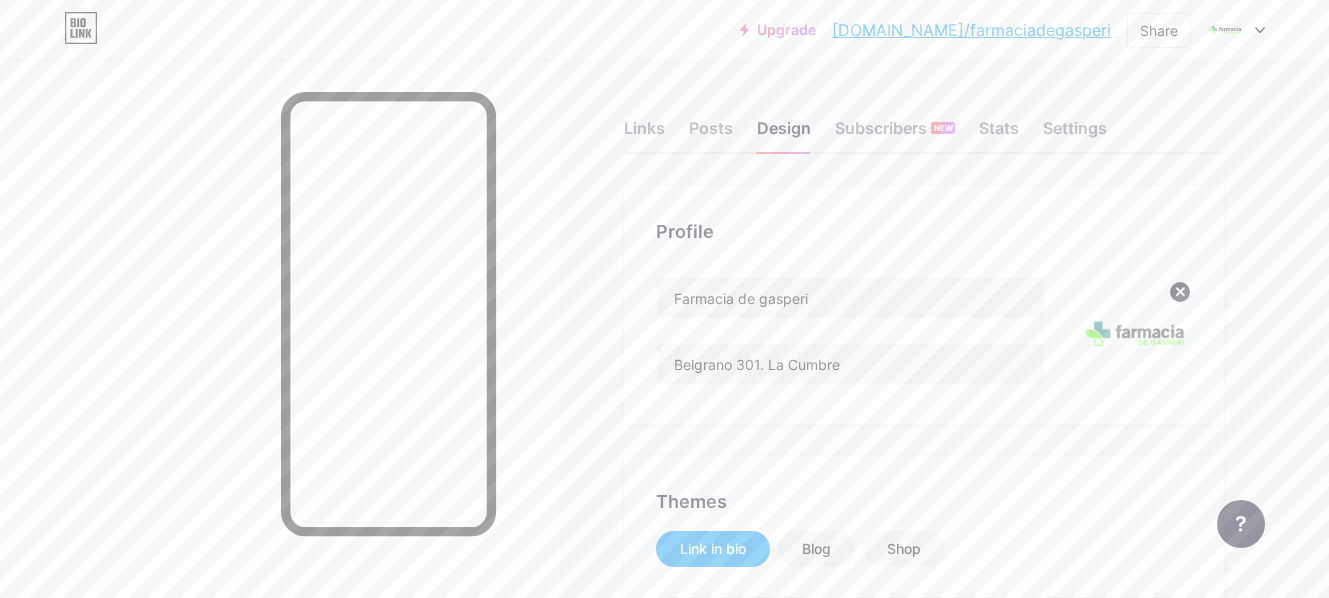 click on "bio.link/farmaciadegasperi" at bounding box center [971, 30] 